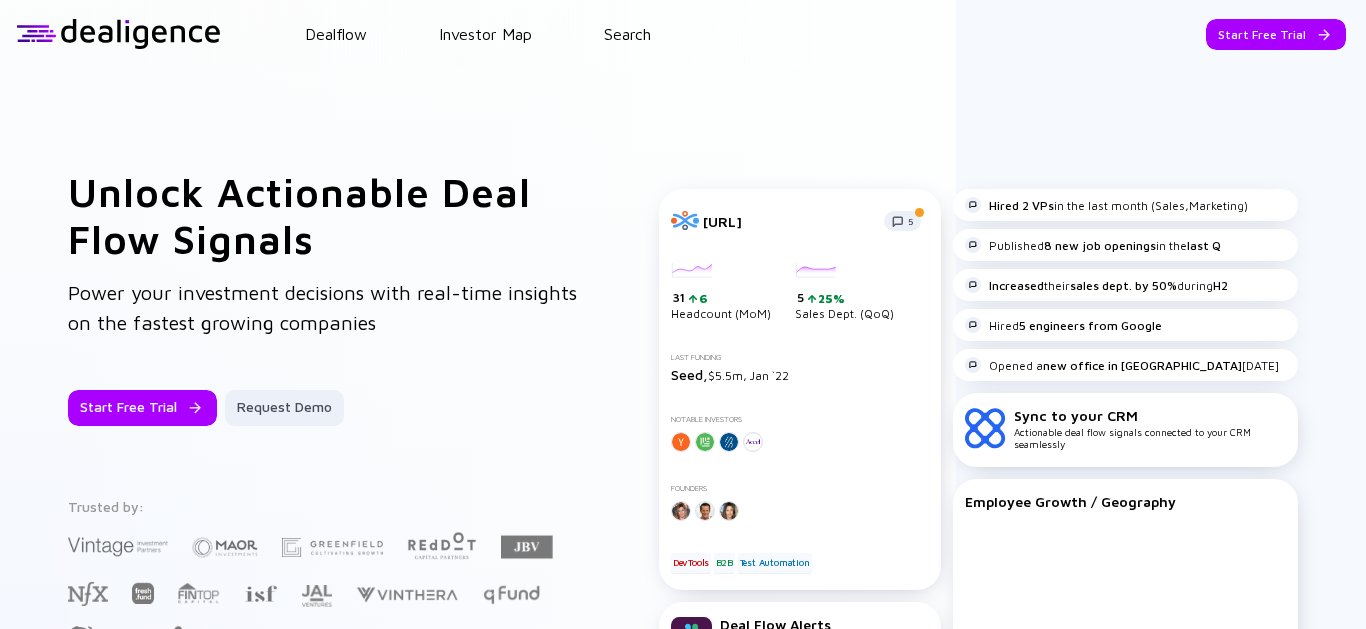 scroll, scrollTop: 0, scrollLeft: 0, axis: both 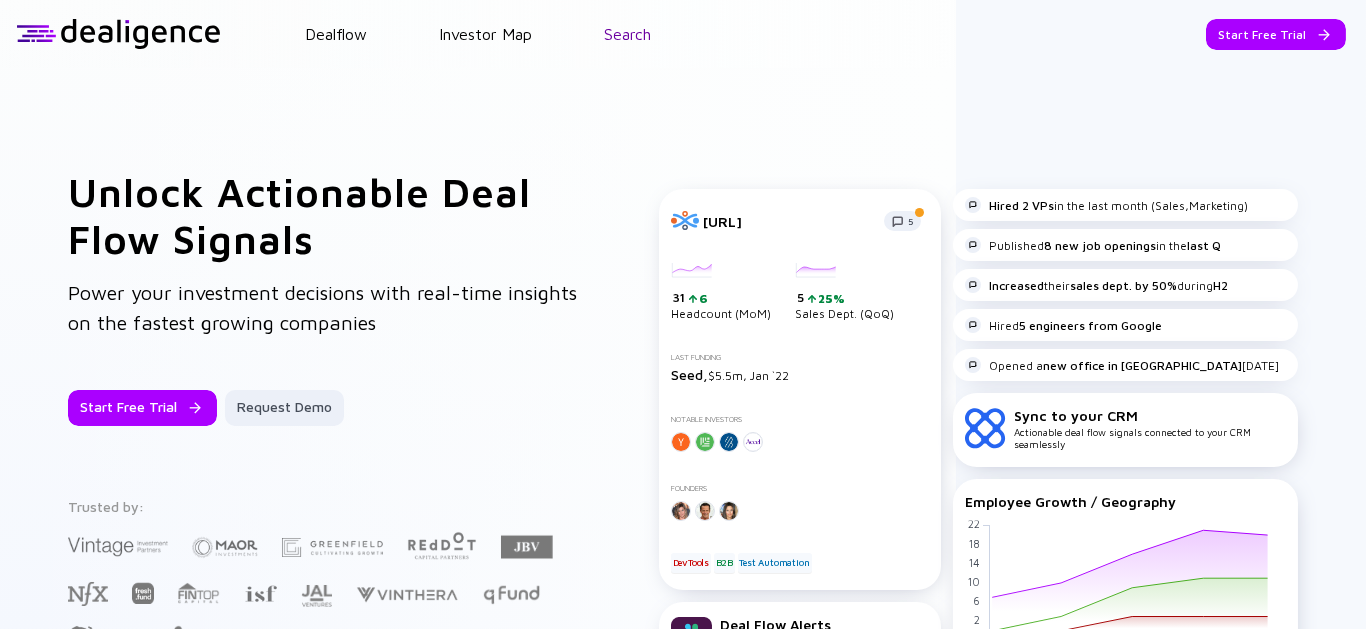 click on "Search" at bounding box center [627, 34] 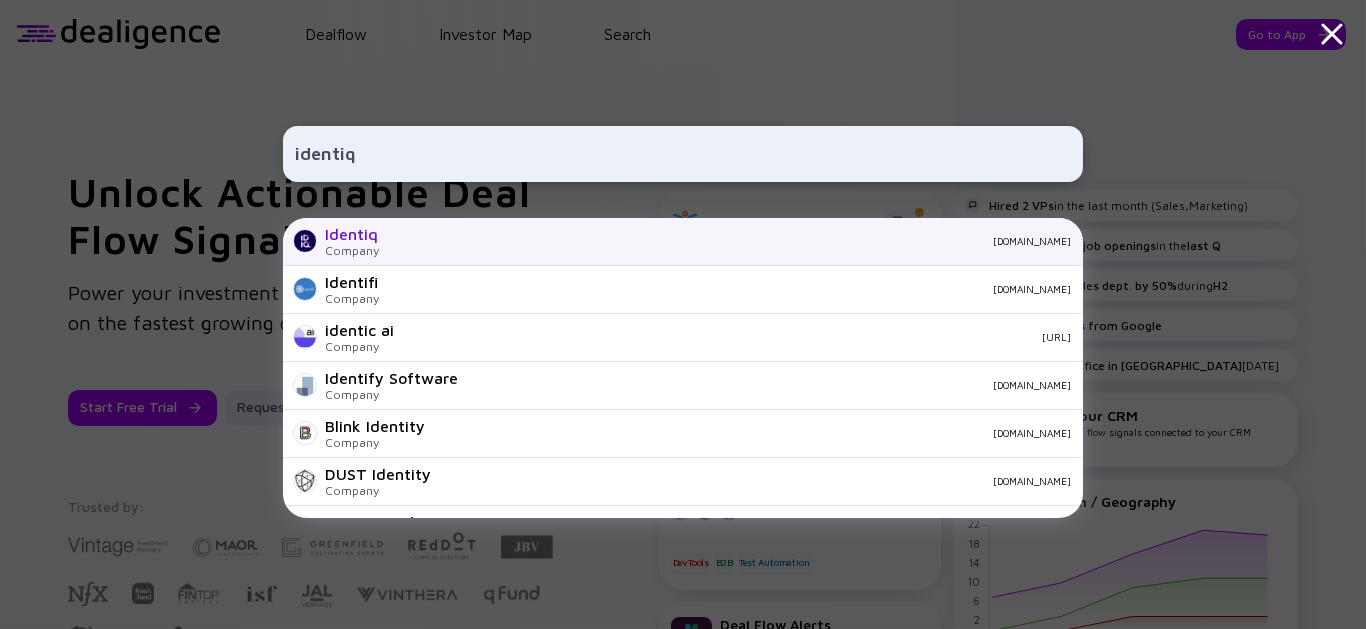 type on "identiq" 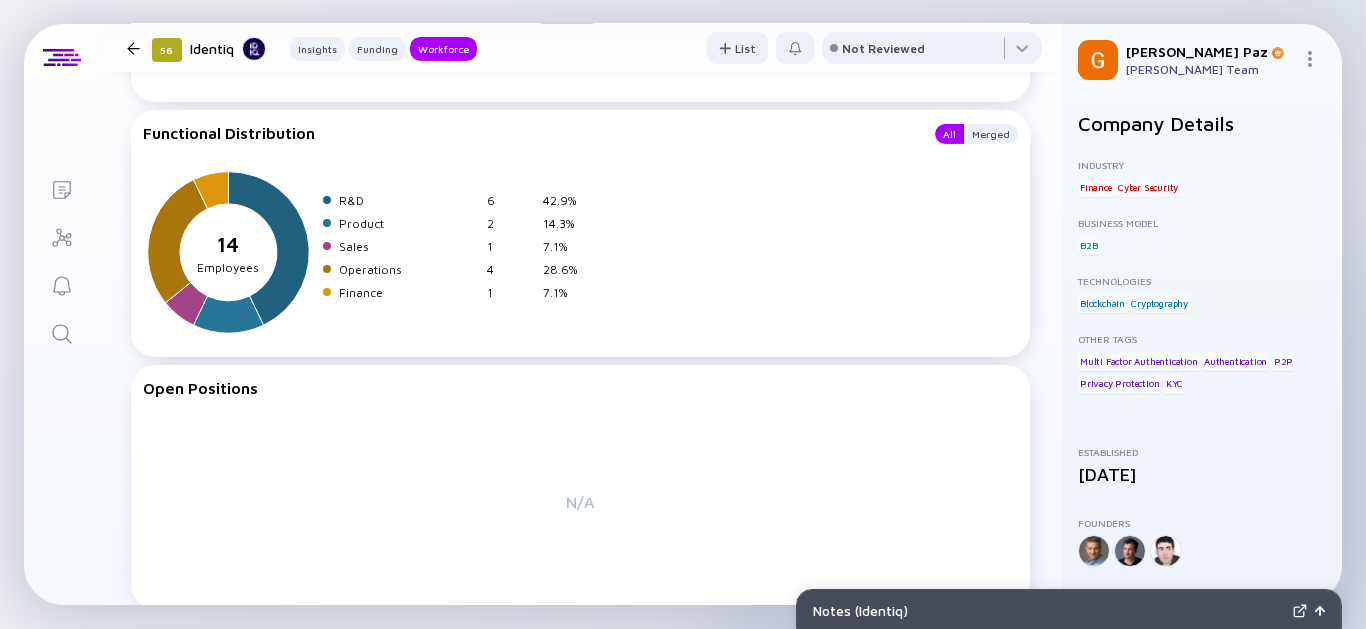 scroll, scrollTop: 2792, scrollLeft: 0, axis: vertical 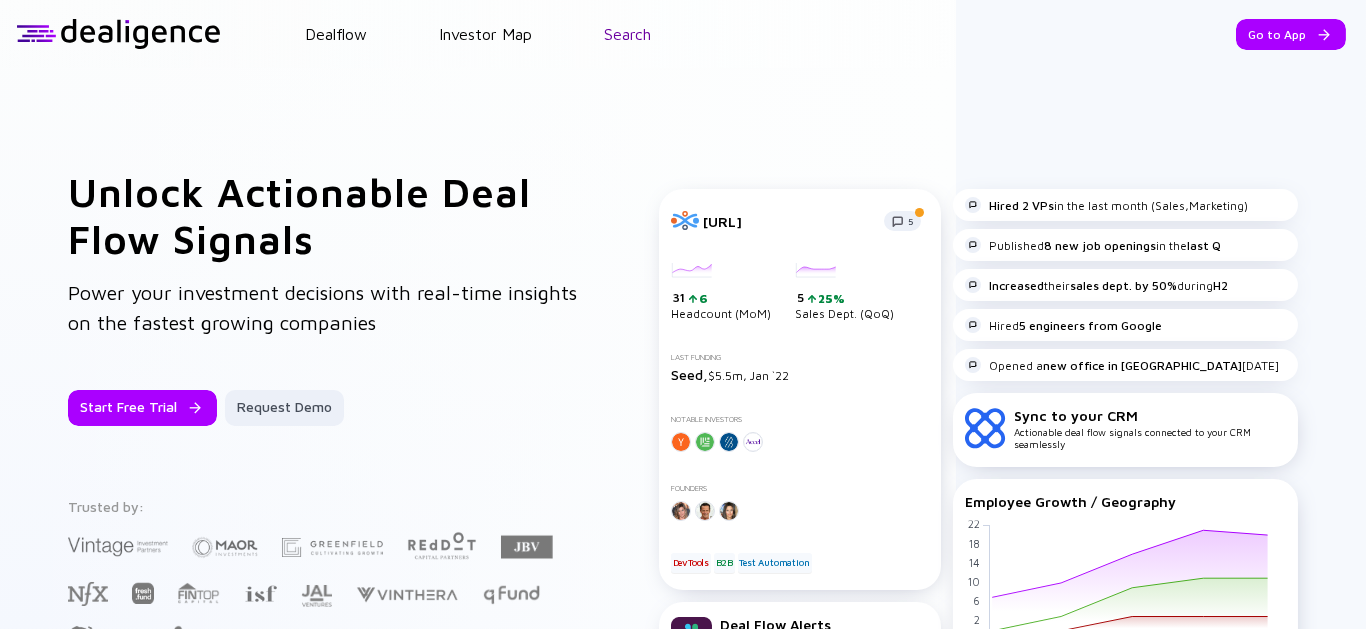 click on "Search" at bounding box center [627, 34] 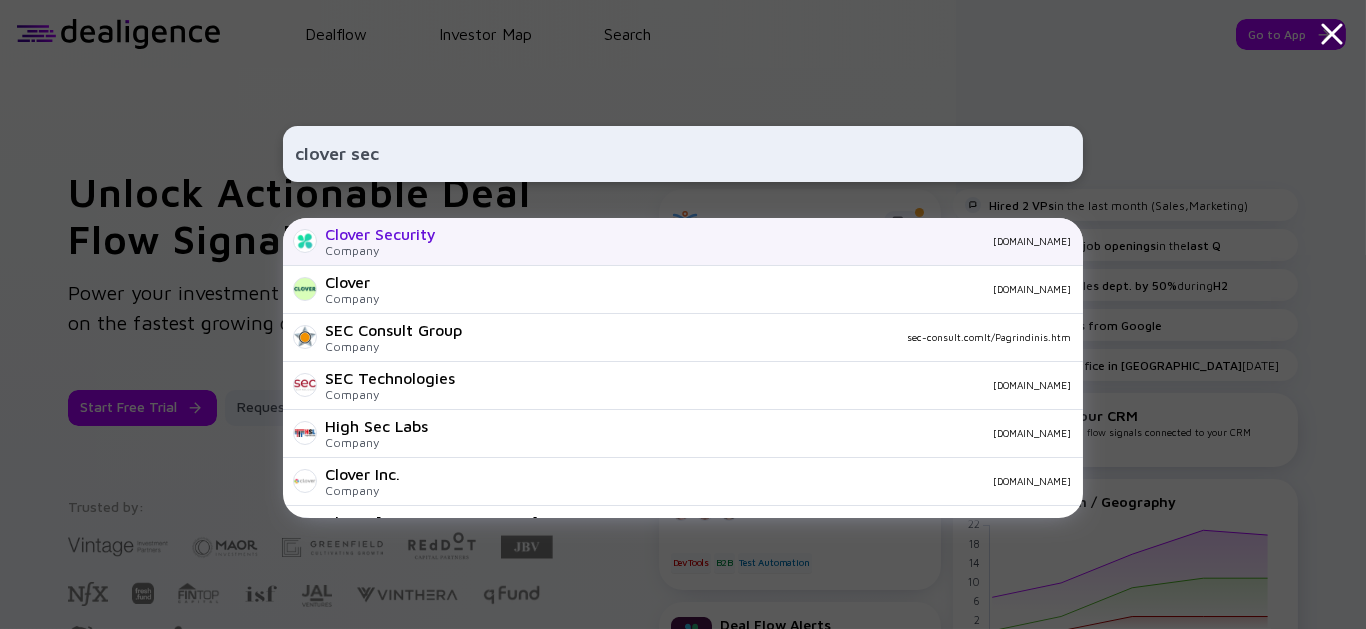 type on "clover sec" 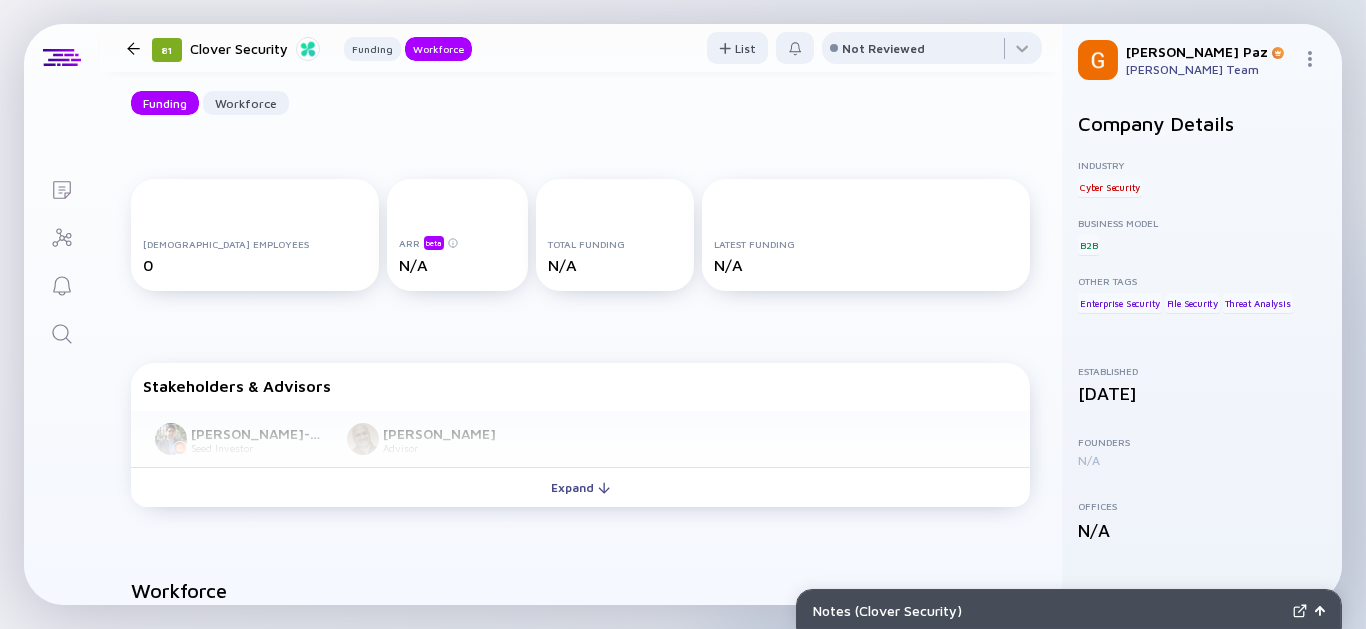 scroll, scrollTop: 152, scrollLeft: 0, axis: vertical 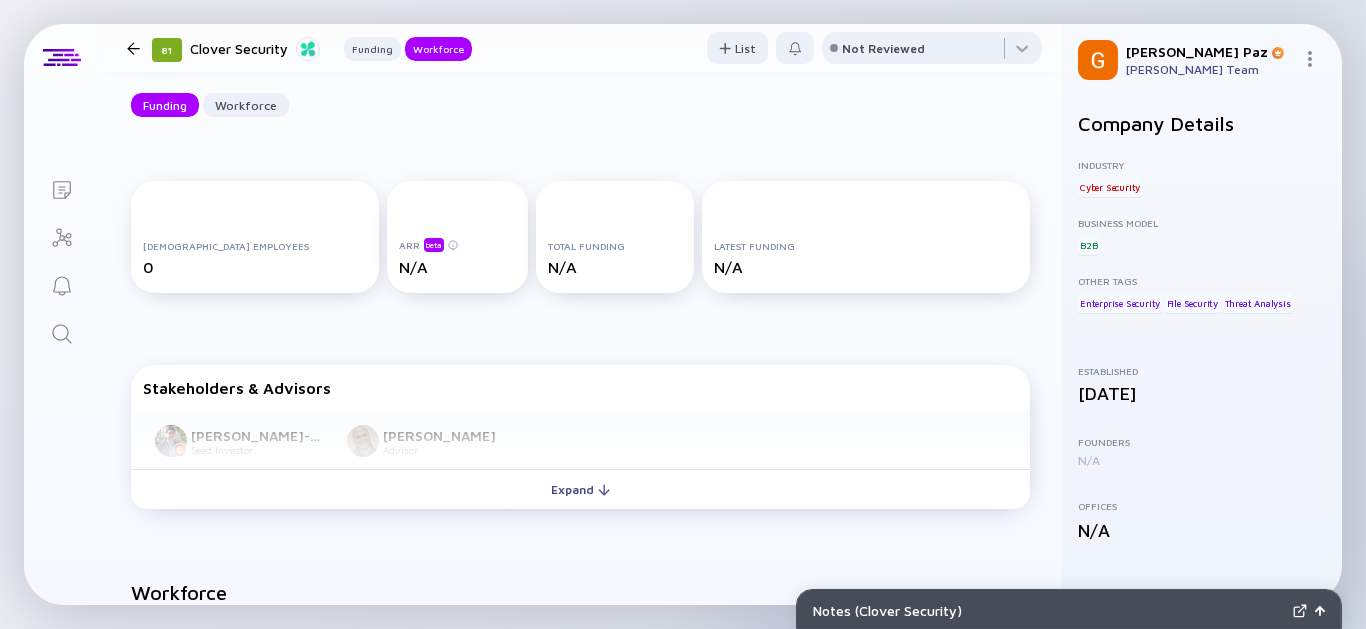 click 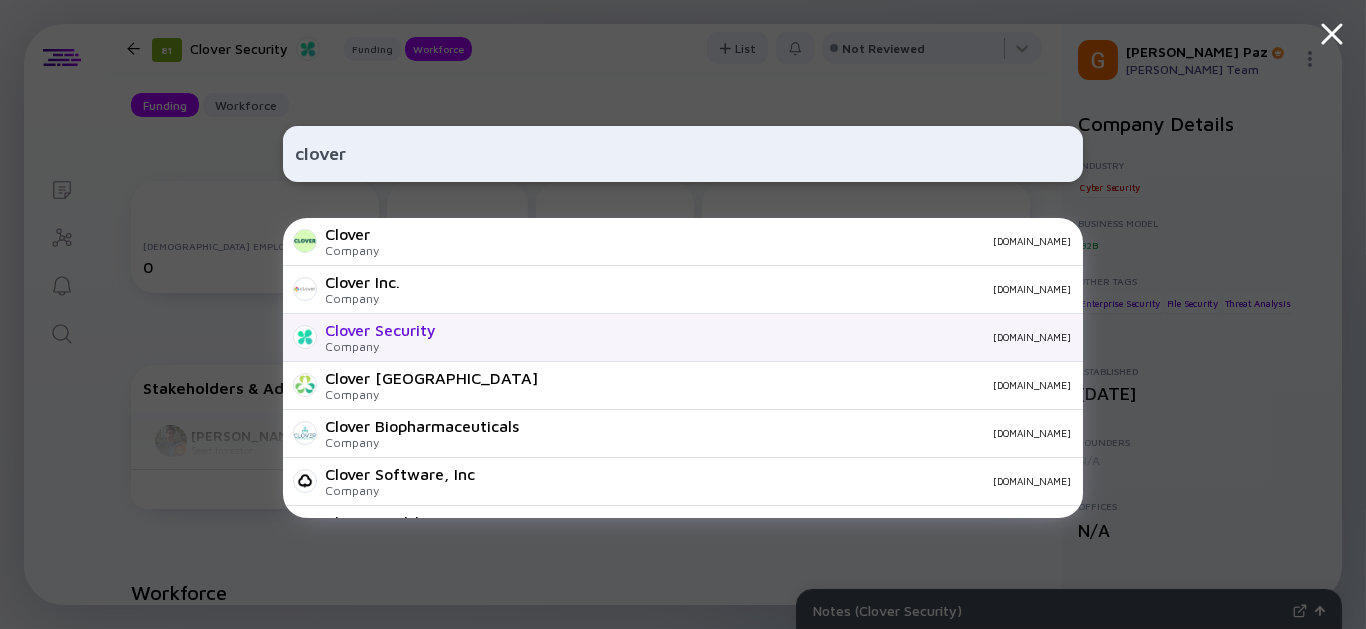 type on "clover" 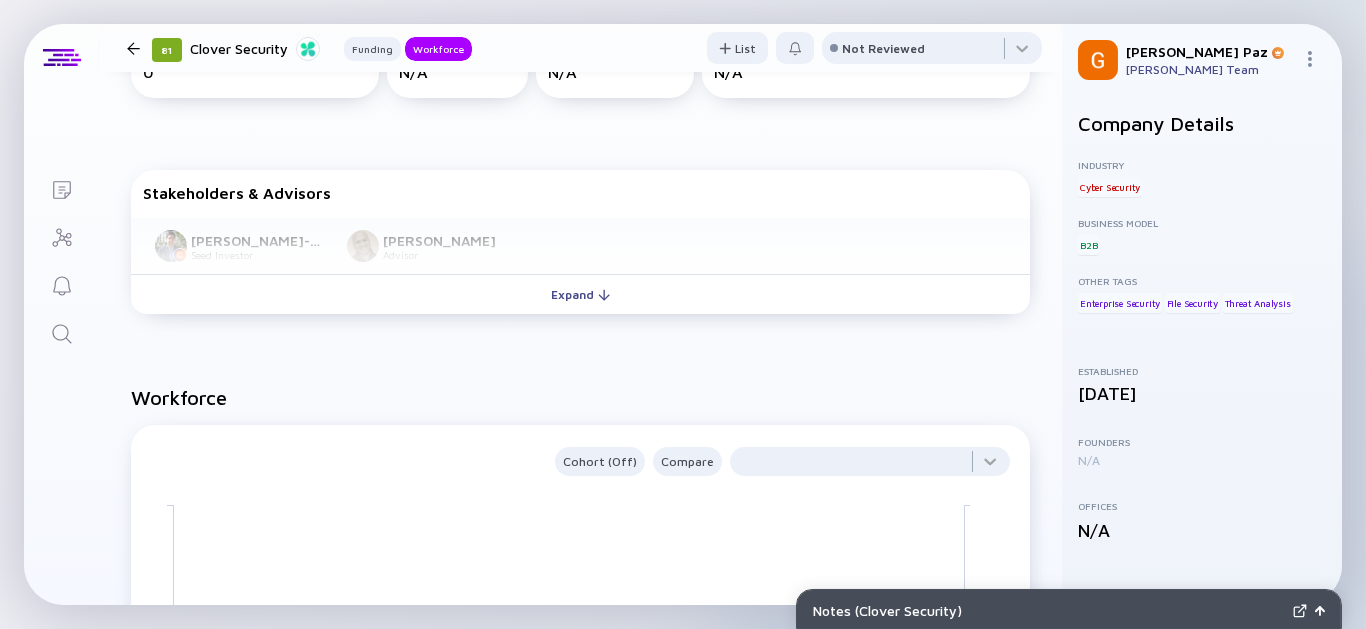 scroll, scrollTop: 344, scrollLeft: 0, axis: vertical 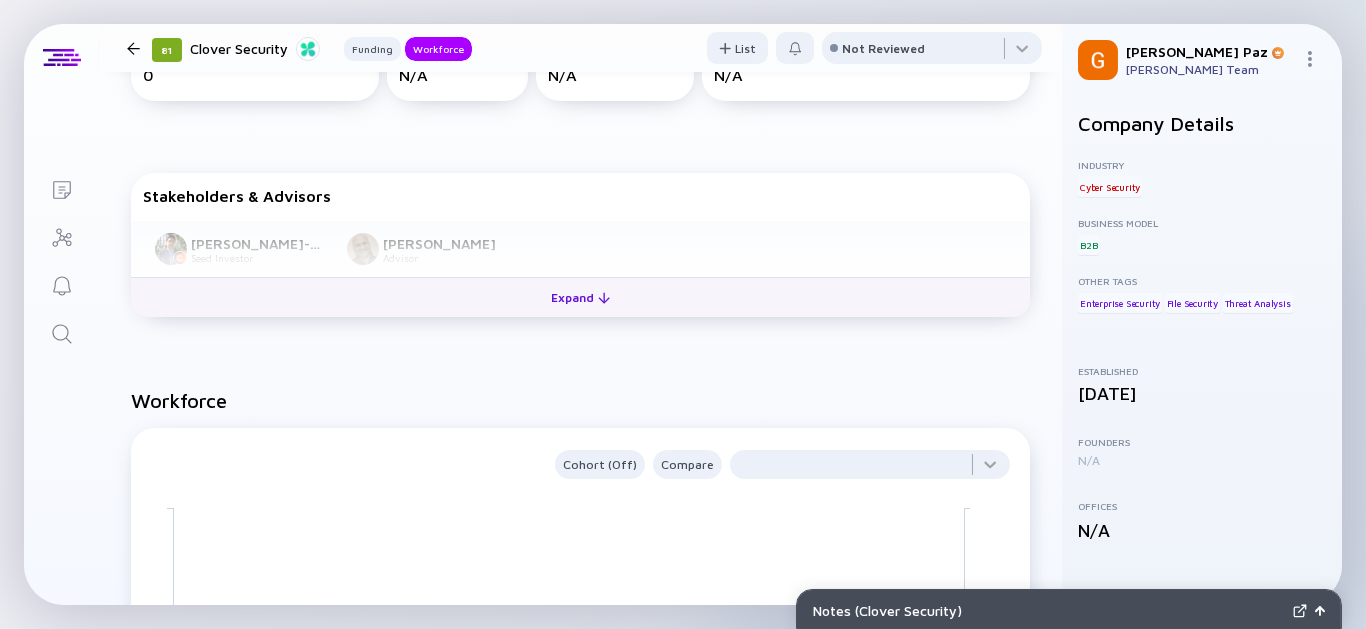 click on "Expand" at bounding box center (580, 297) 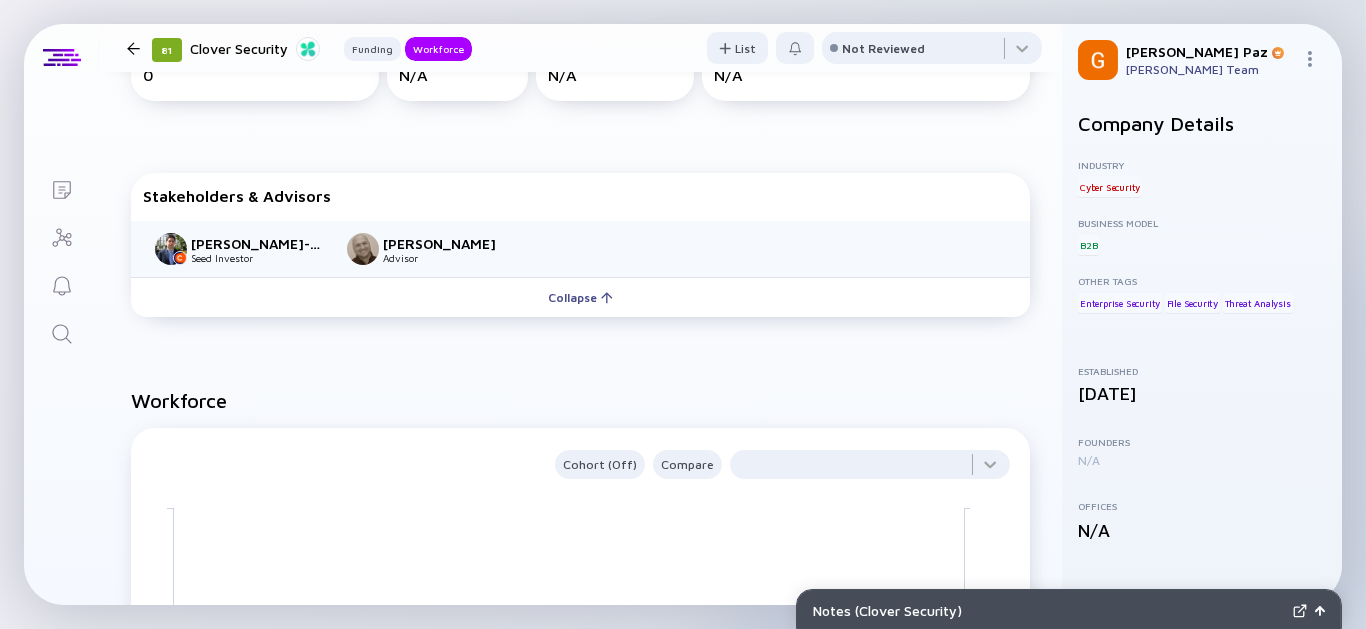 click at bounding box center [61, 332] 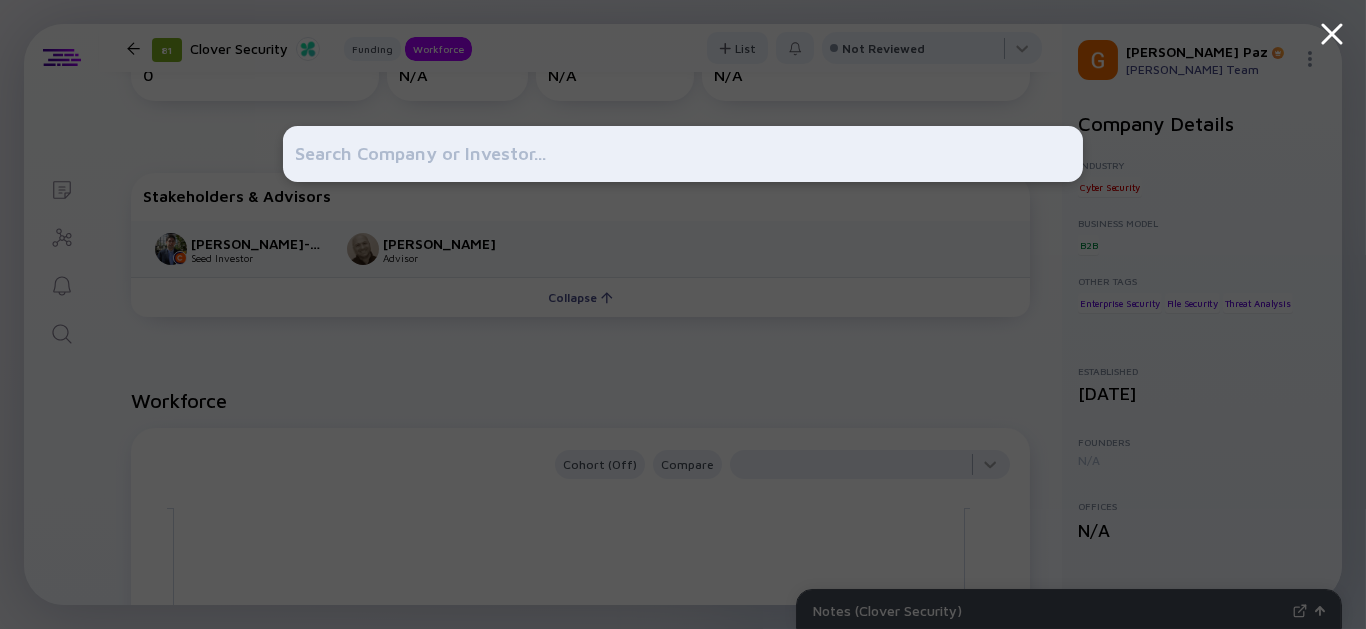 type on "D" 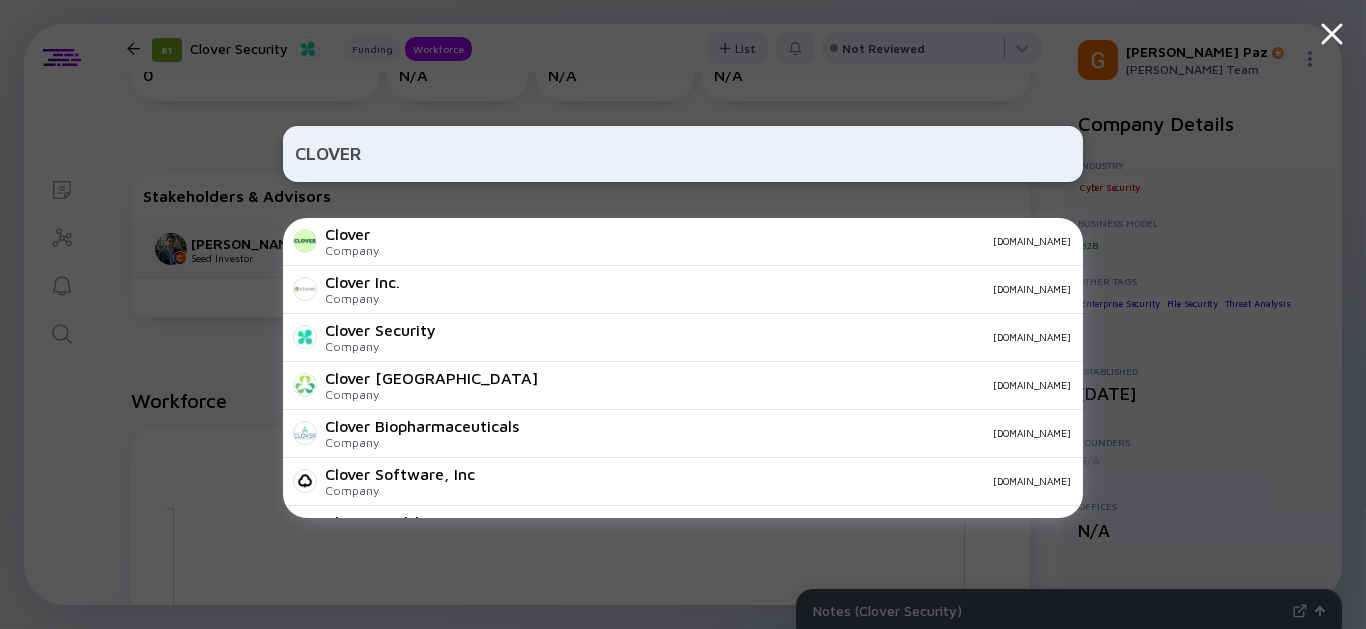 type on "CLOVER" 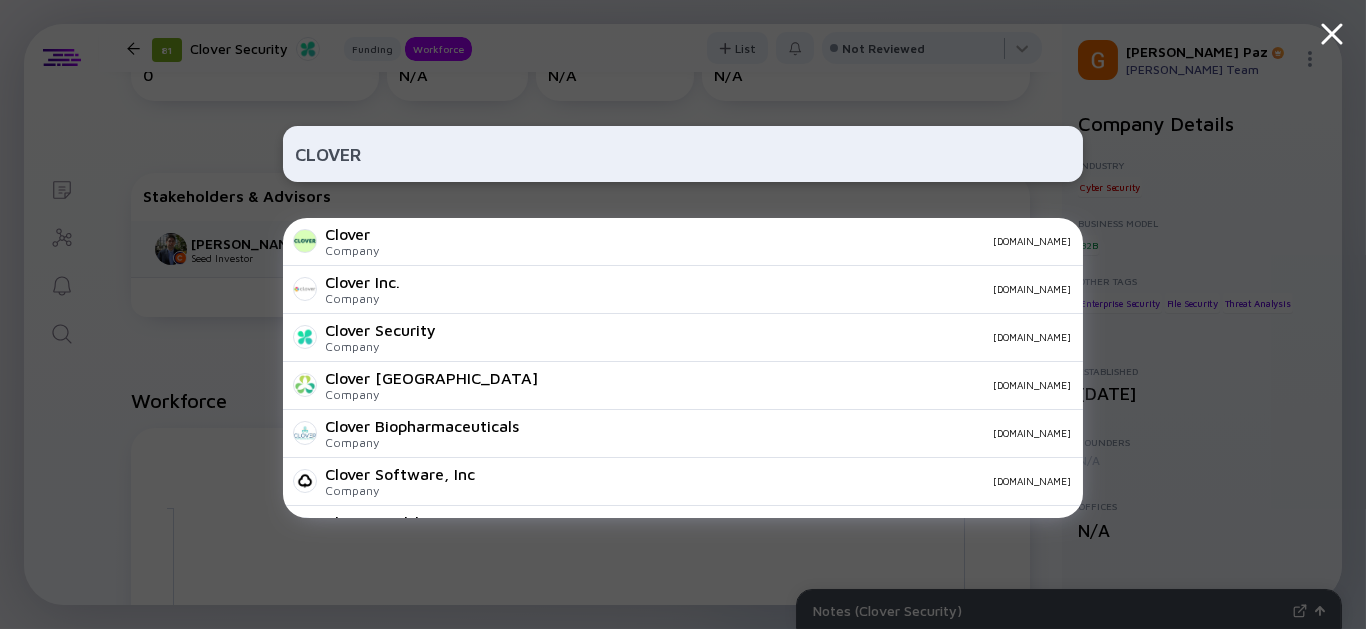drag, startPoint x: 407, startPoint y: 154, endPoint x: 59, endPoint y: 180, distance: 348.9699 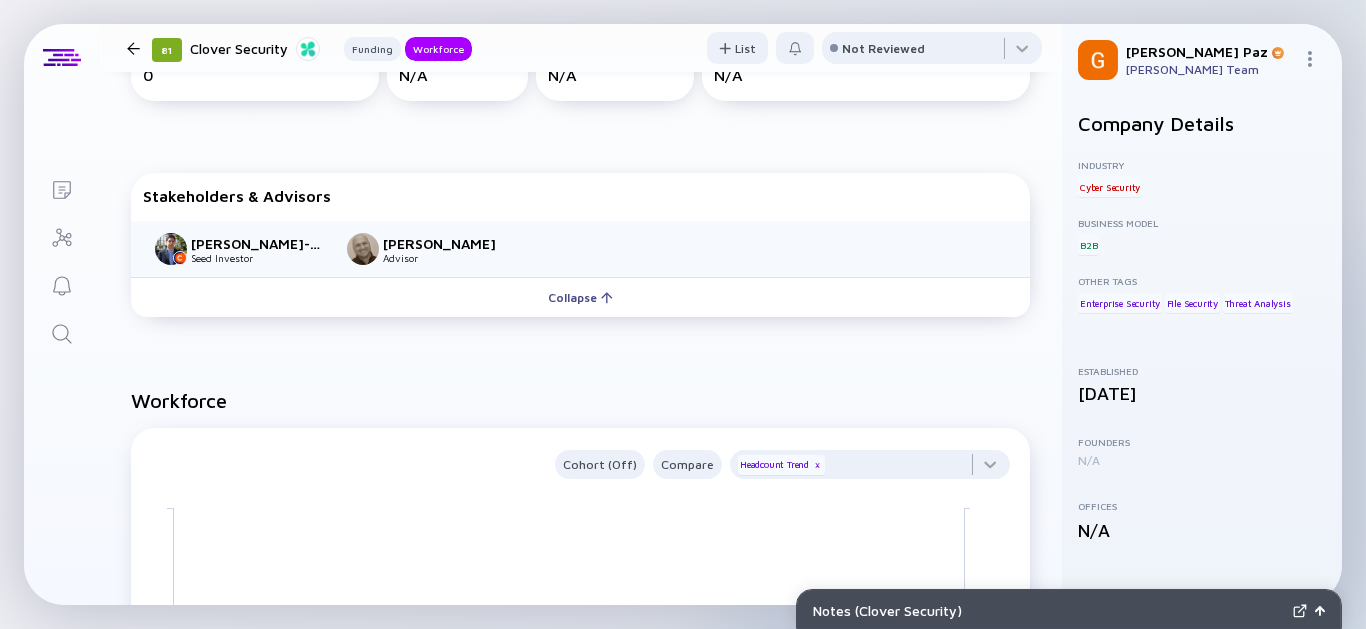 click 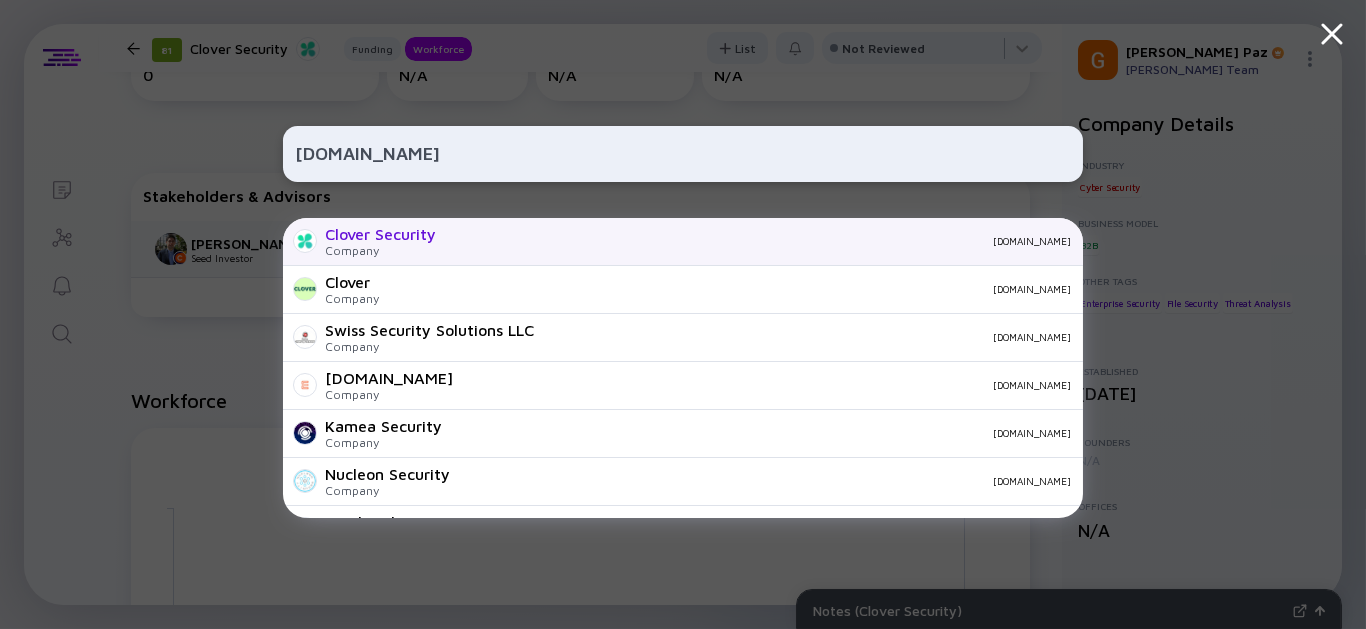 type on "[DOMAIN_NAME]" 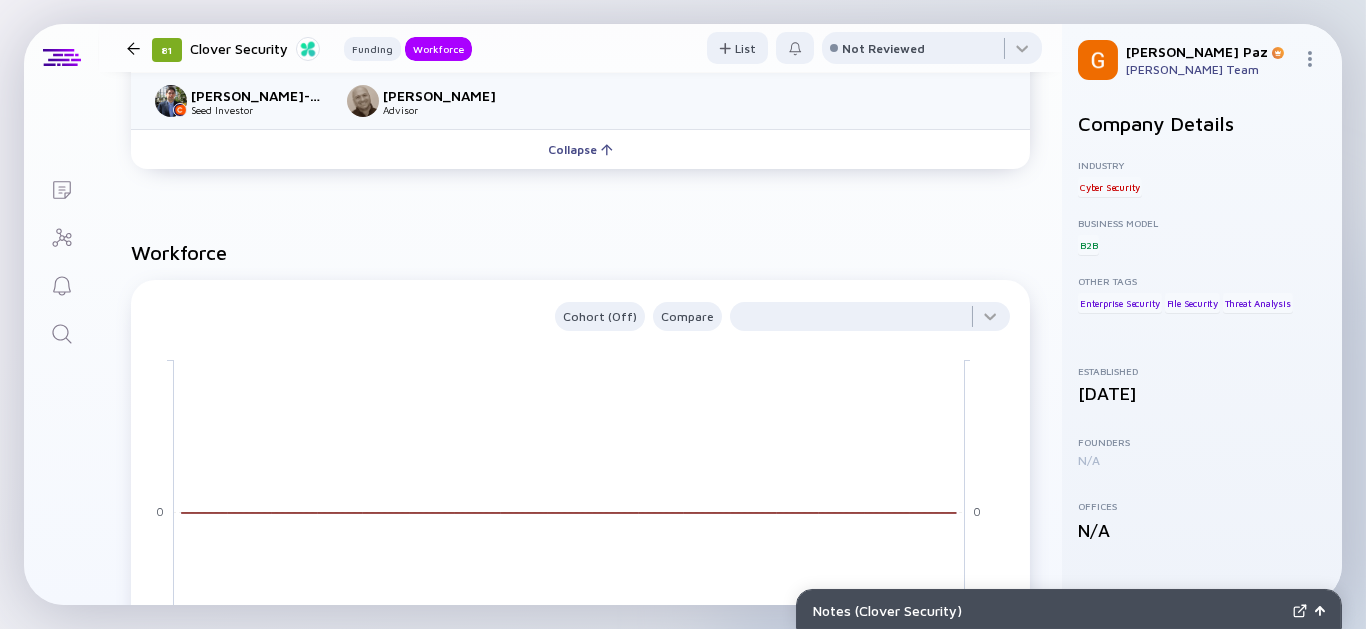 scroll, scrollTop: 418, scrollLeft: 0, axis: vertical 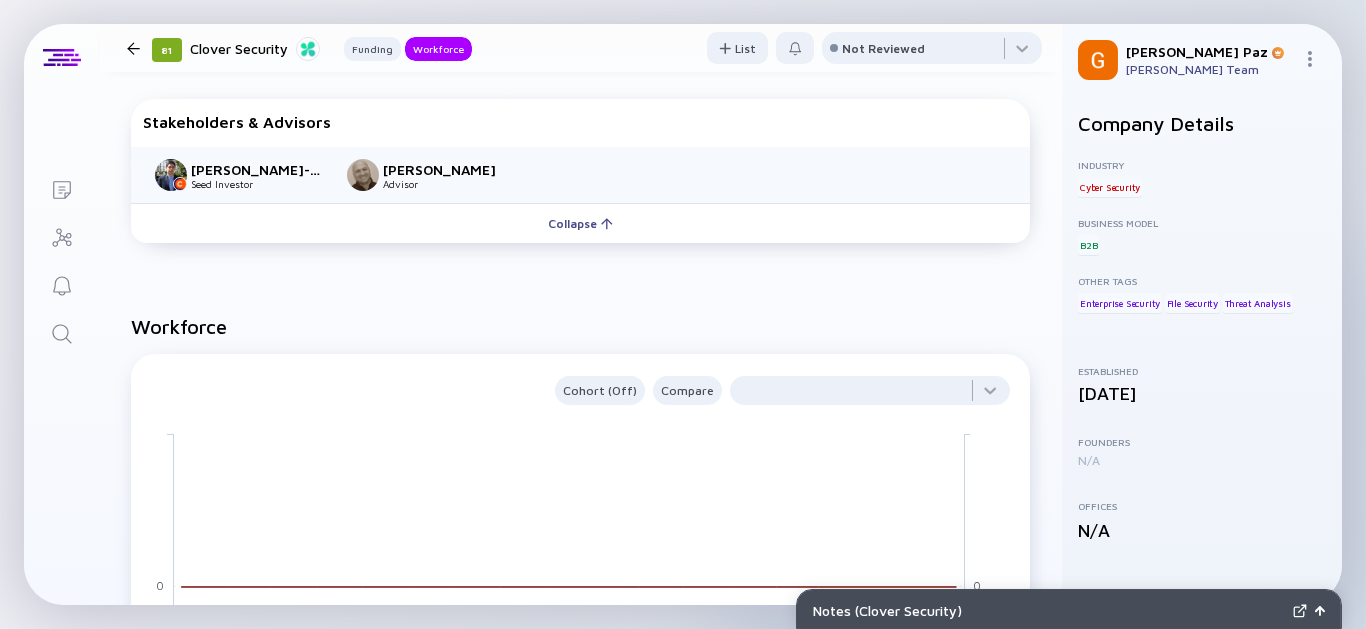 click at bounding box center [62, 335] 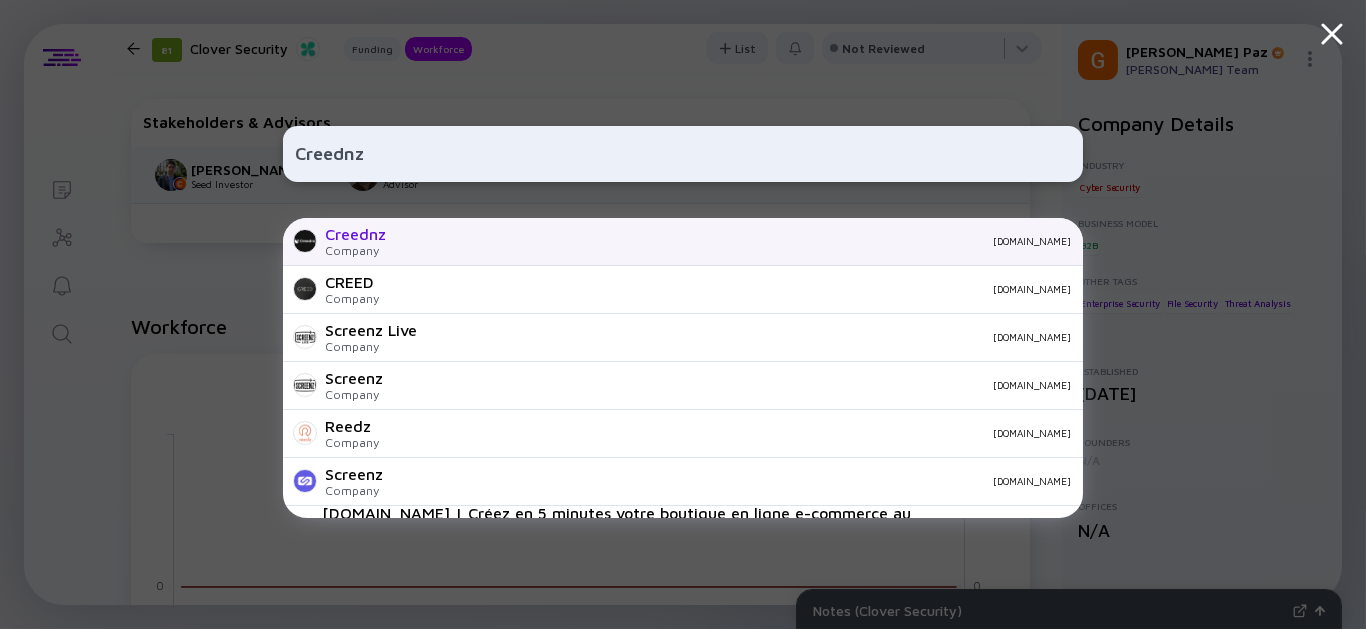 type on "Creednz" 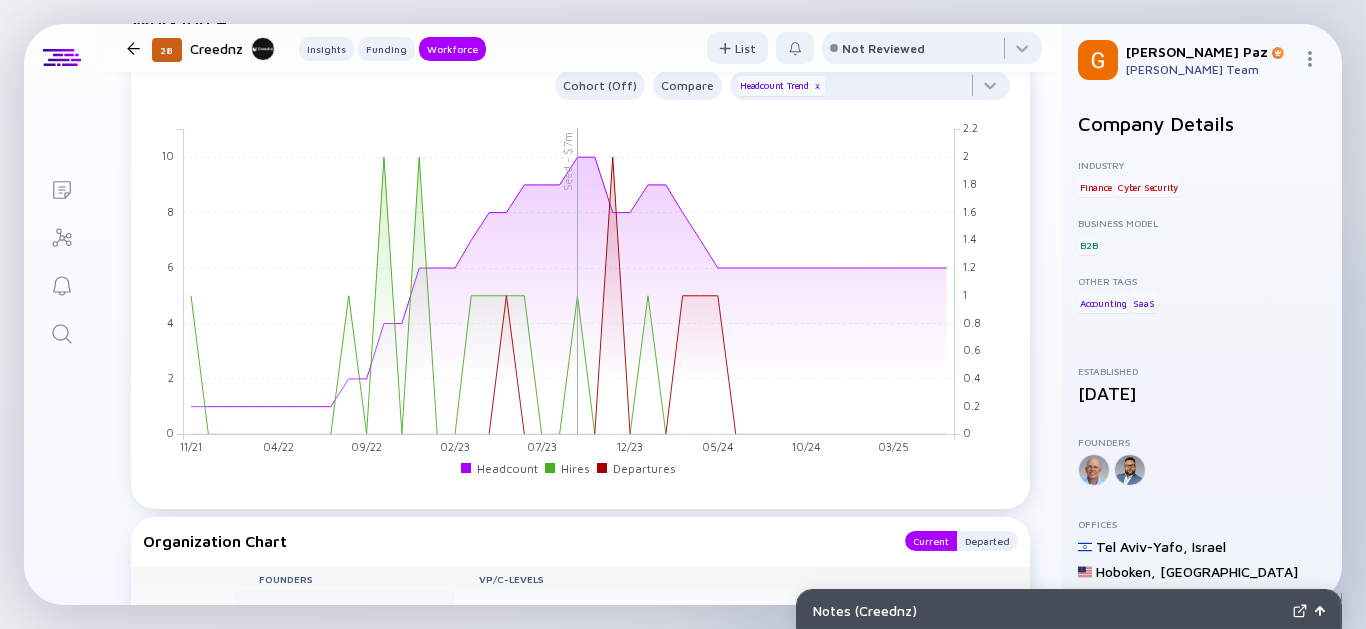 scroll, scrollTop: 1536, scrollLeft: 0, axis: vertical 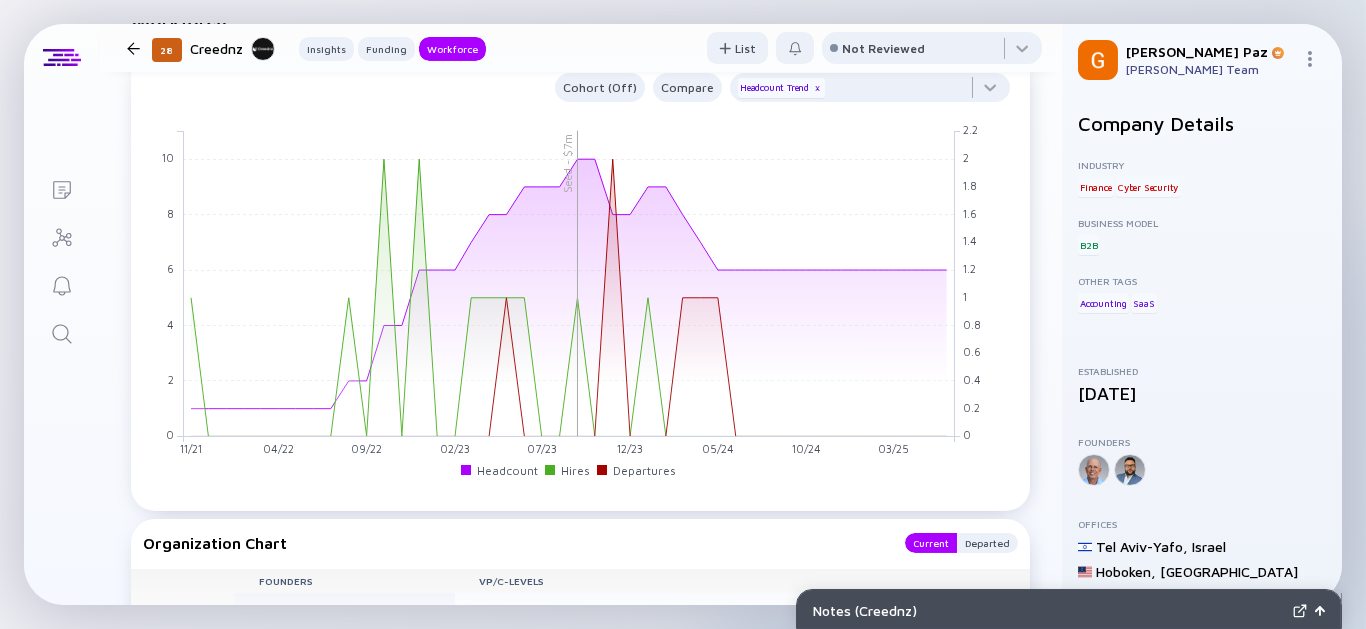 click at bounding box center (61, 332) 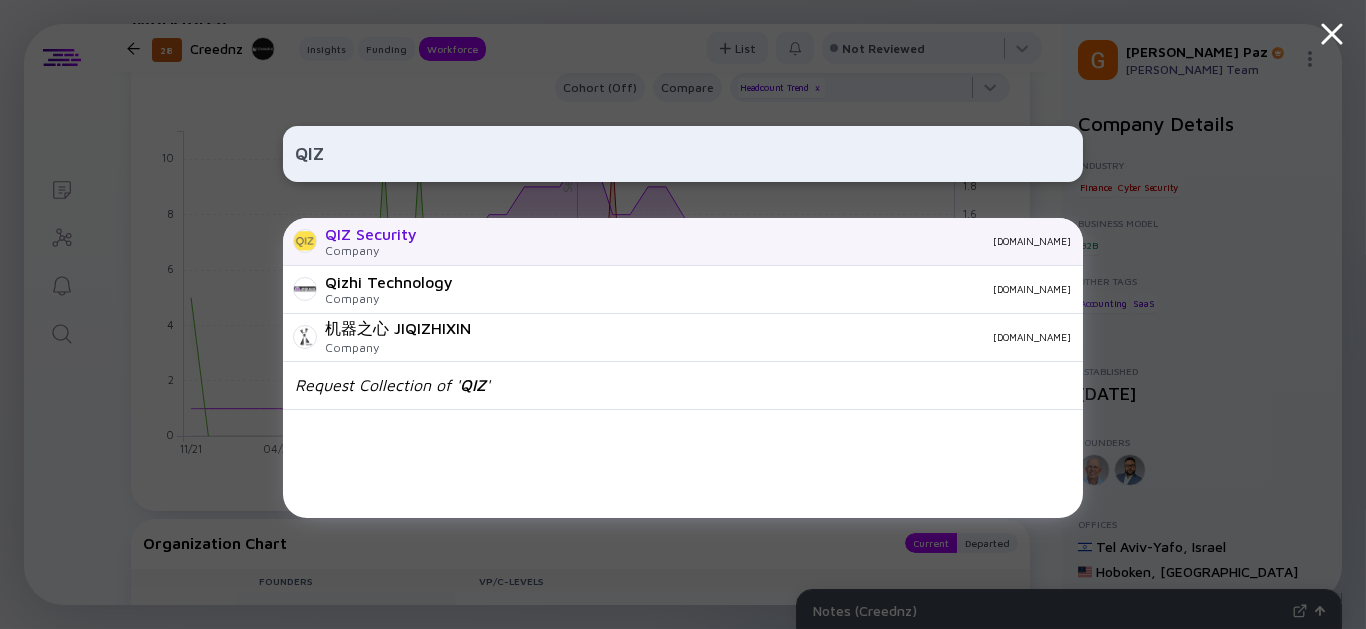 type on "QIZ" 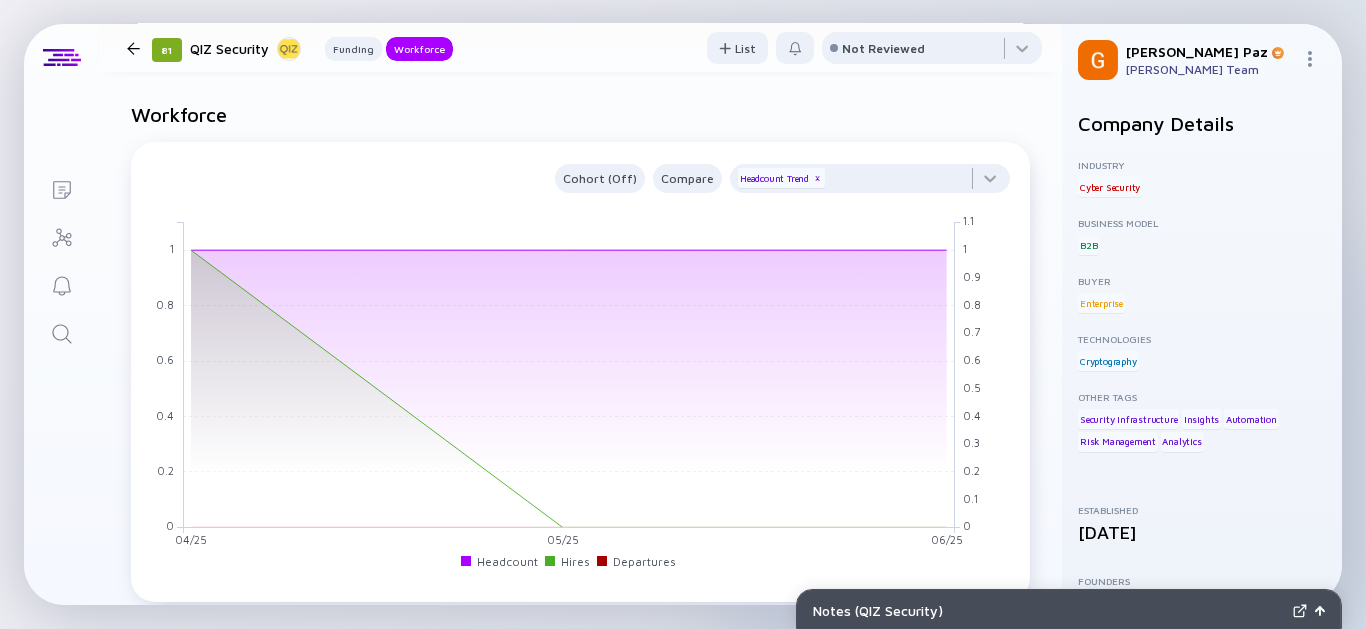 scroll, scrollTop: 1077, scrollLeft: 0, axis: vertical 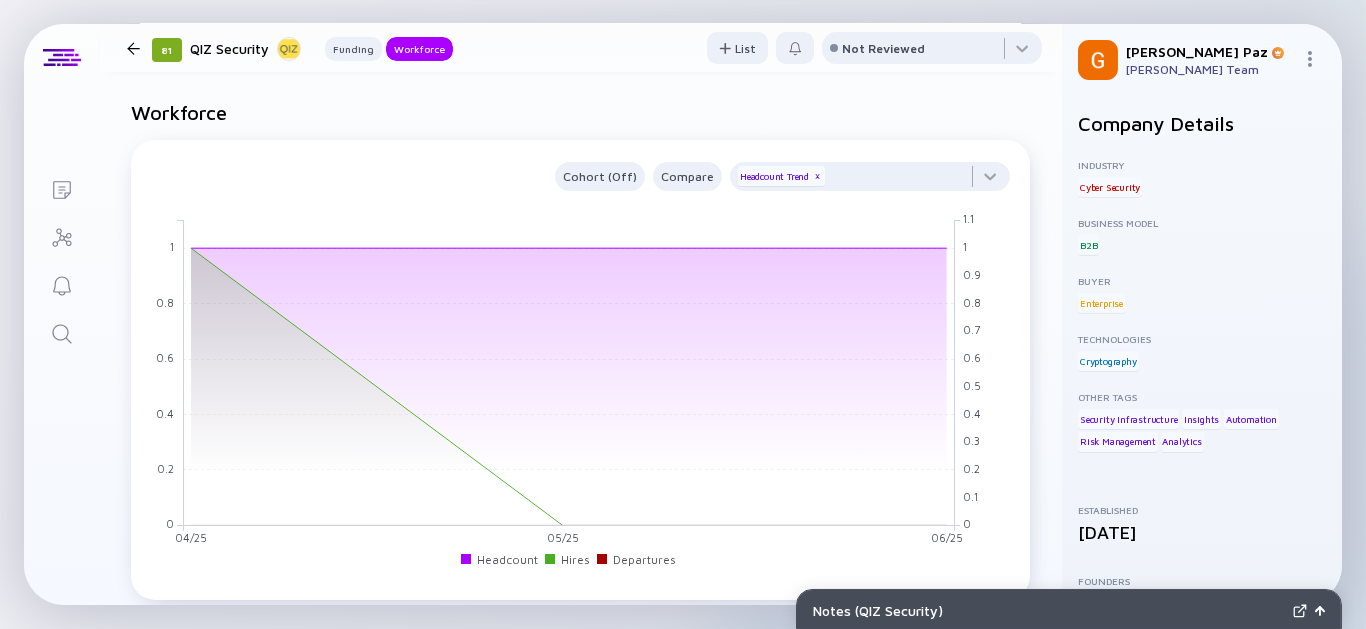 click at bounding box center [61, 332] 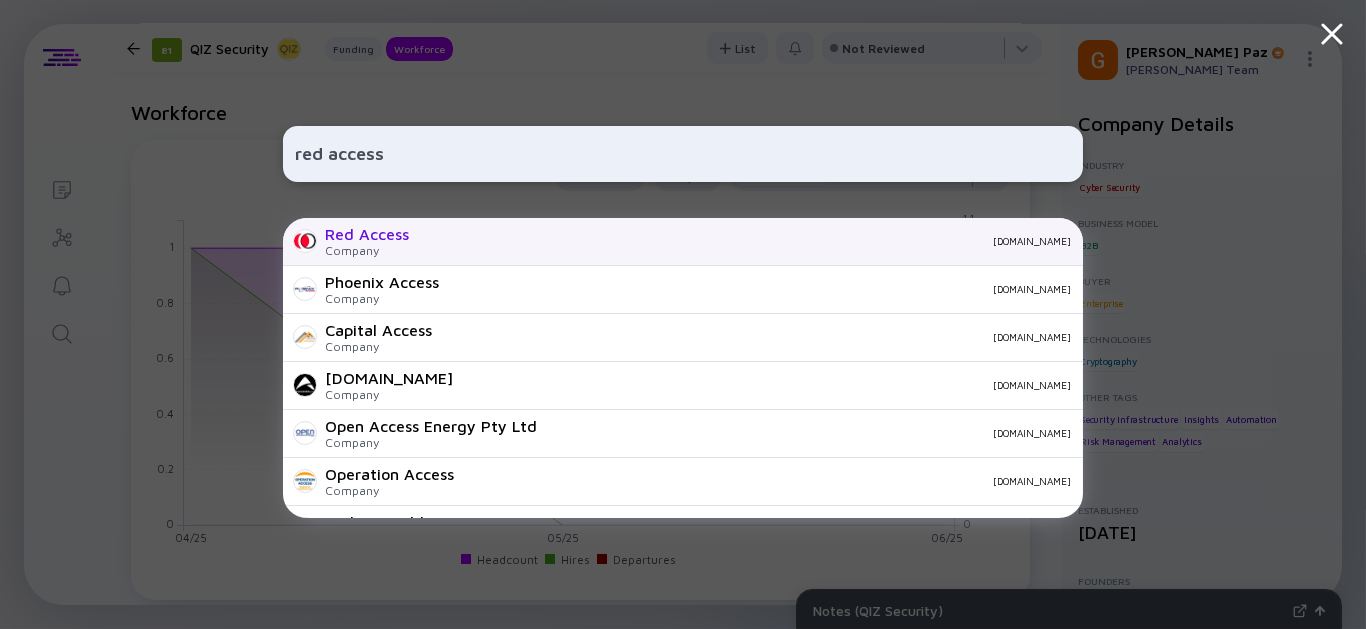 type on "red access" 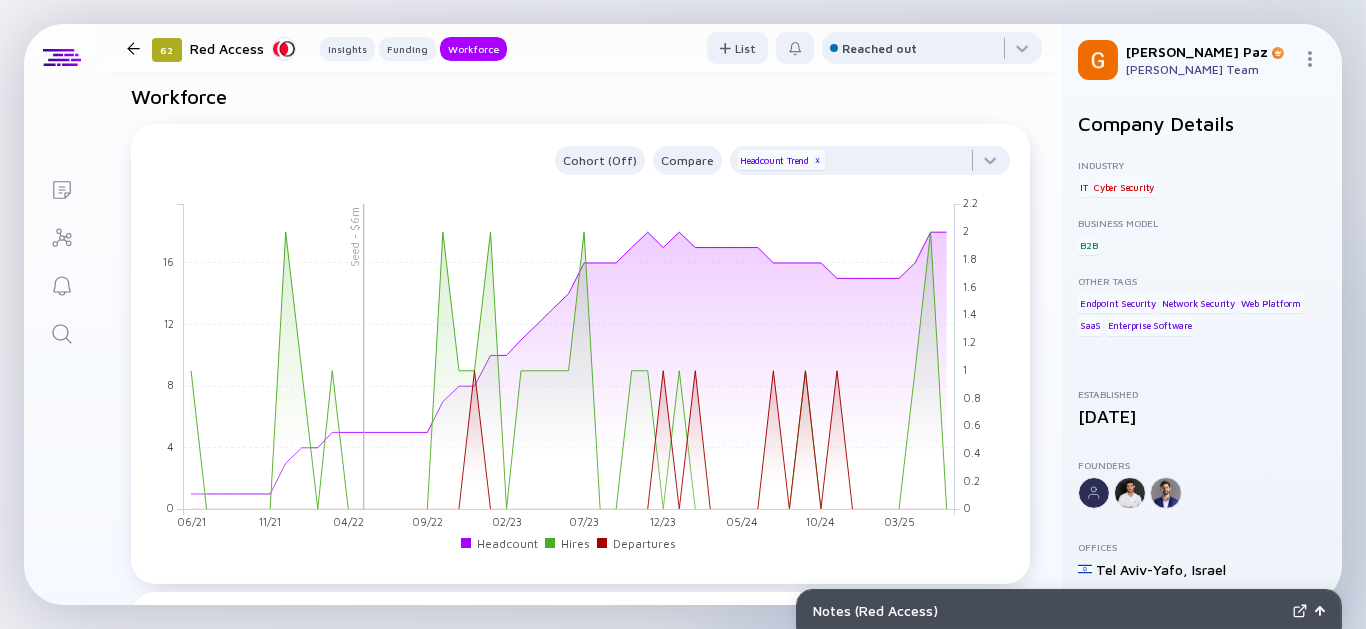 scroll, scrollTop: 1646, scrollLeft: 0, axis: vertical 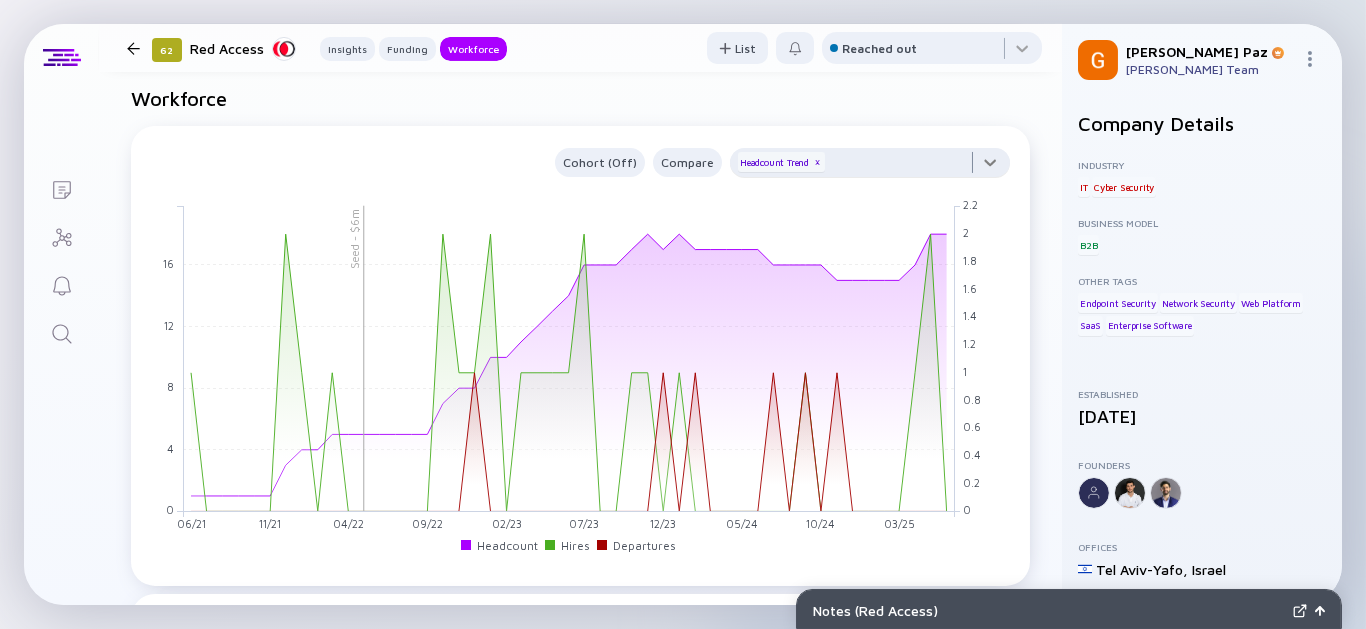 click at bounding box center [870, 168] 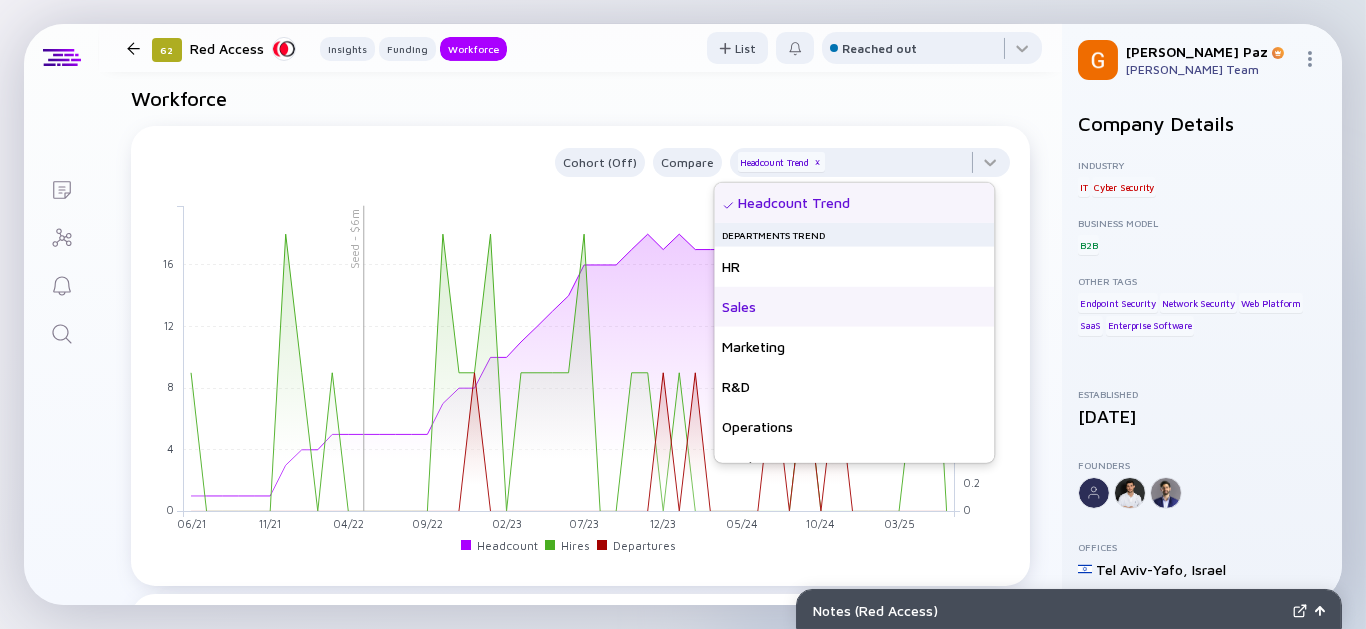 click on "Sales" at bounding box center (854, 307) 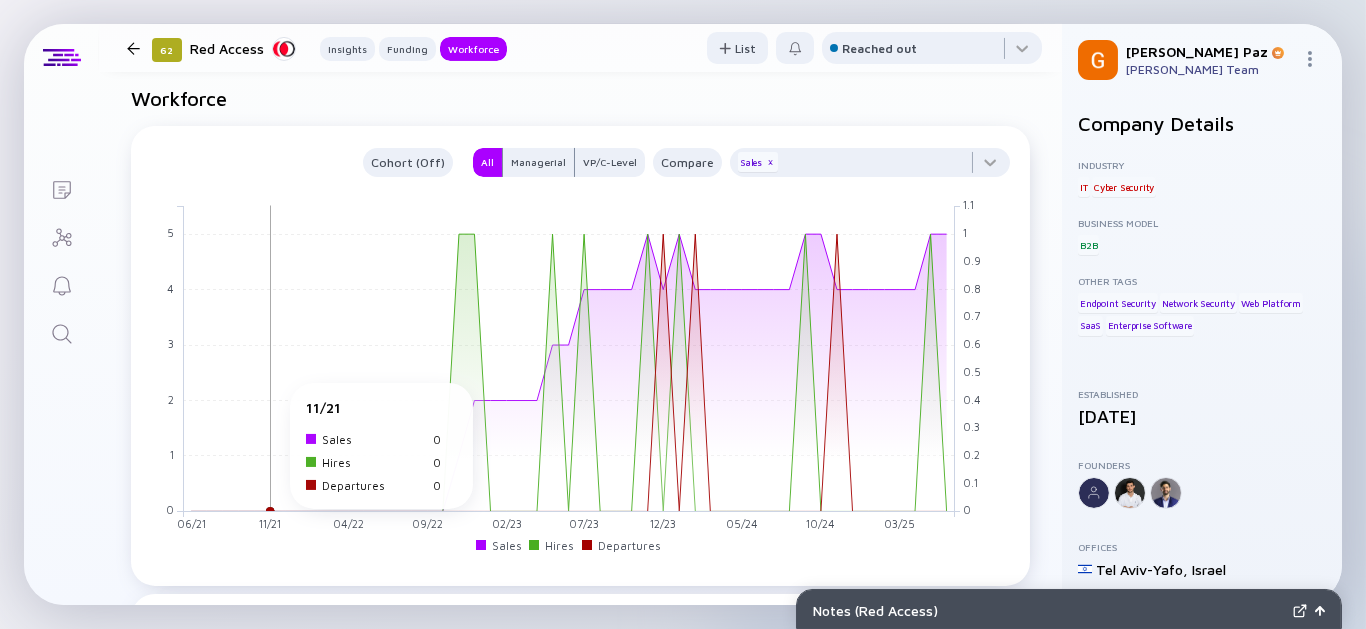click 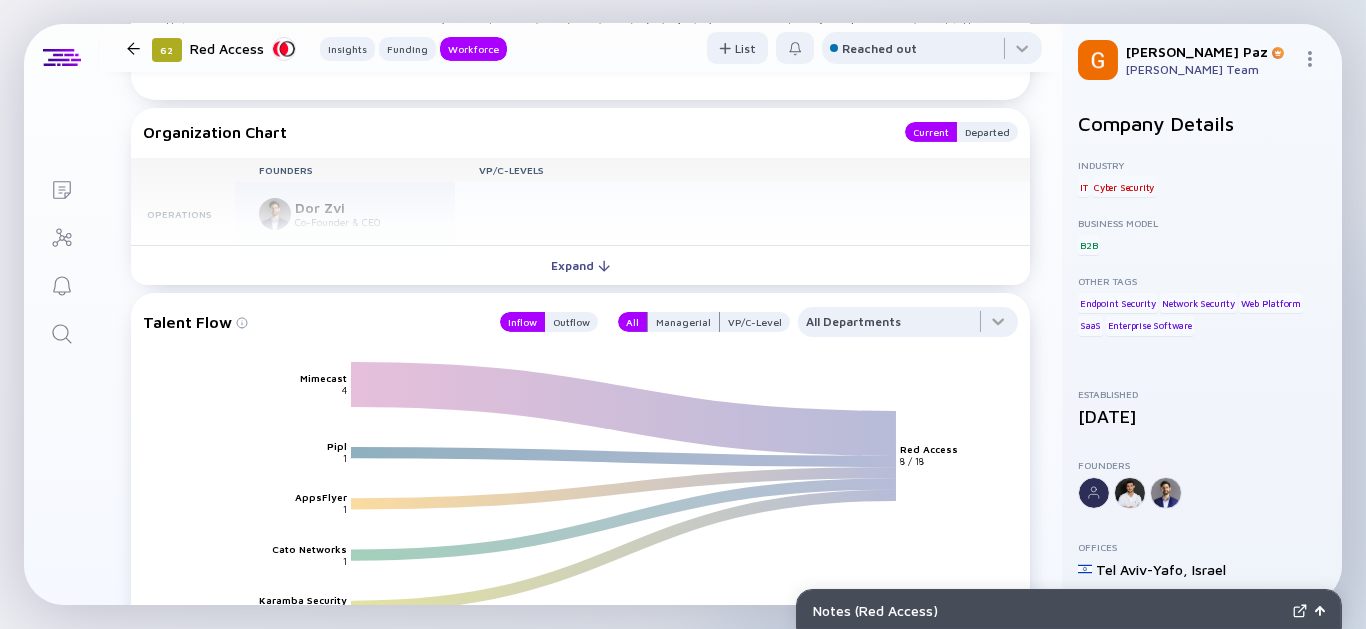 scroll, scrollTop: 2131, scrollLeft: 0, axis: vertical 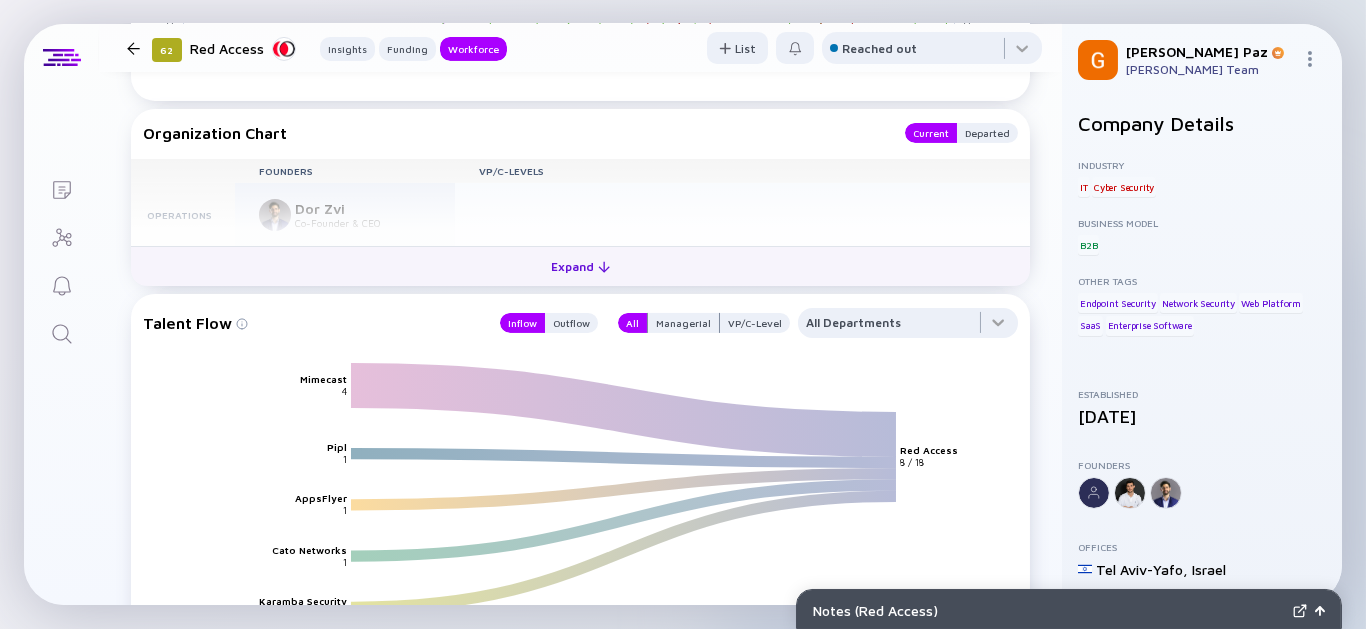 click on "Expand" at bounding box center (580, 266) 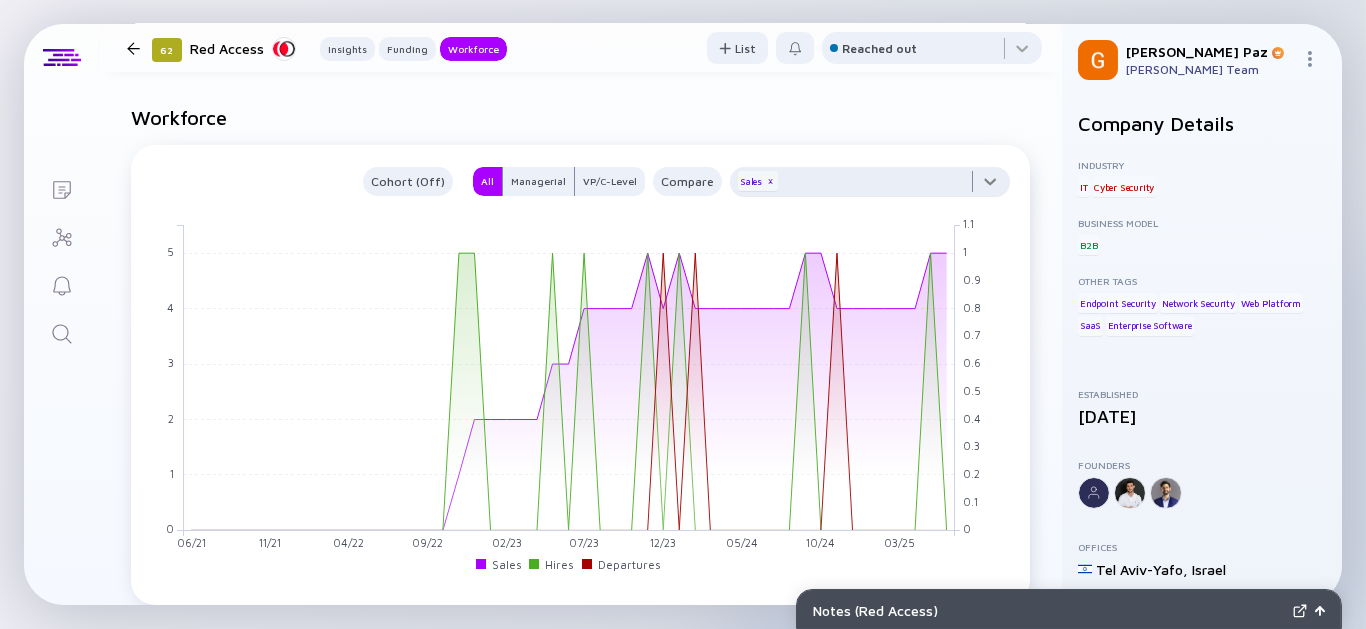 scroll, scrollTop: 1625, scrollLeft: 0, axis: vertical 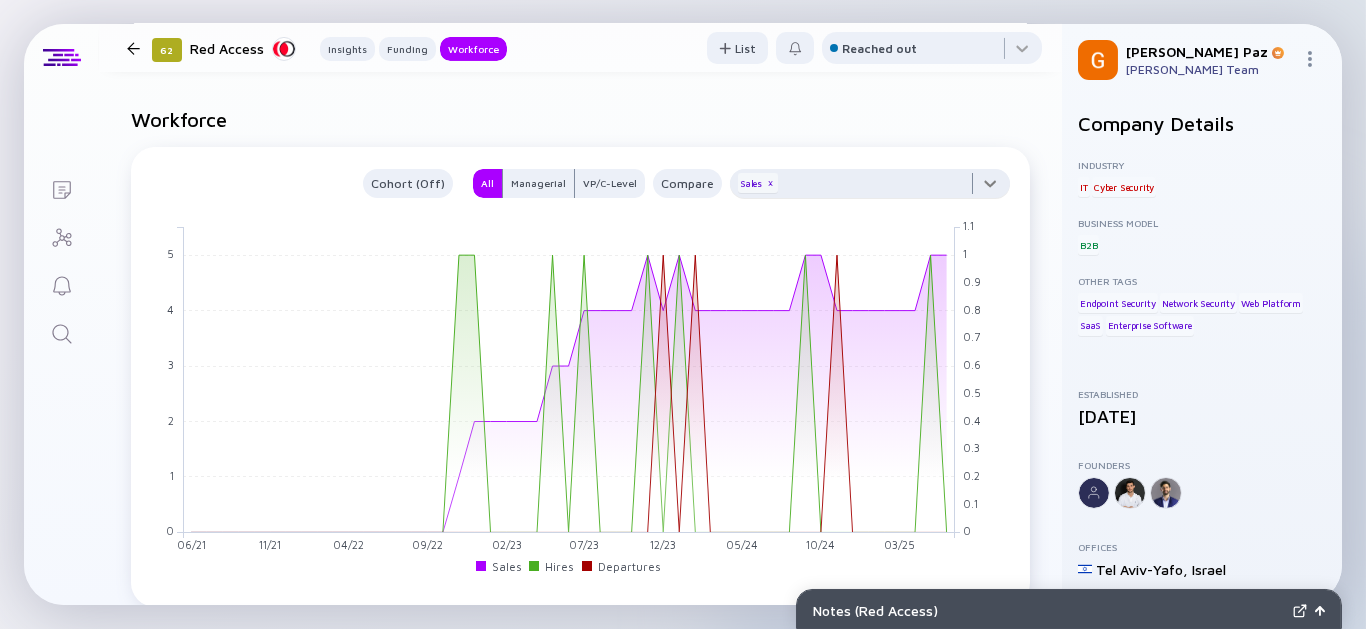 click at bounding box center [870, 189] 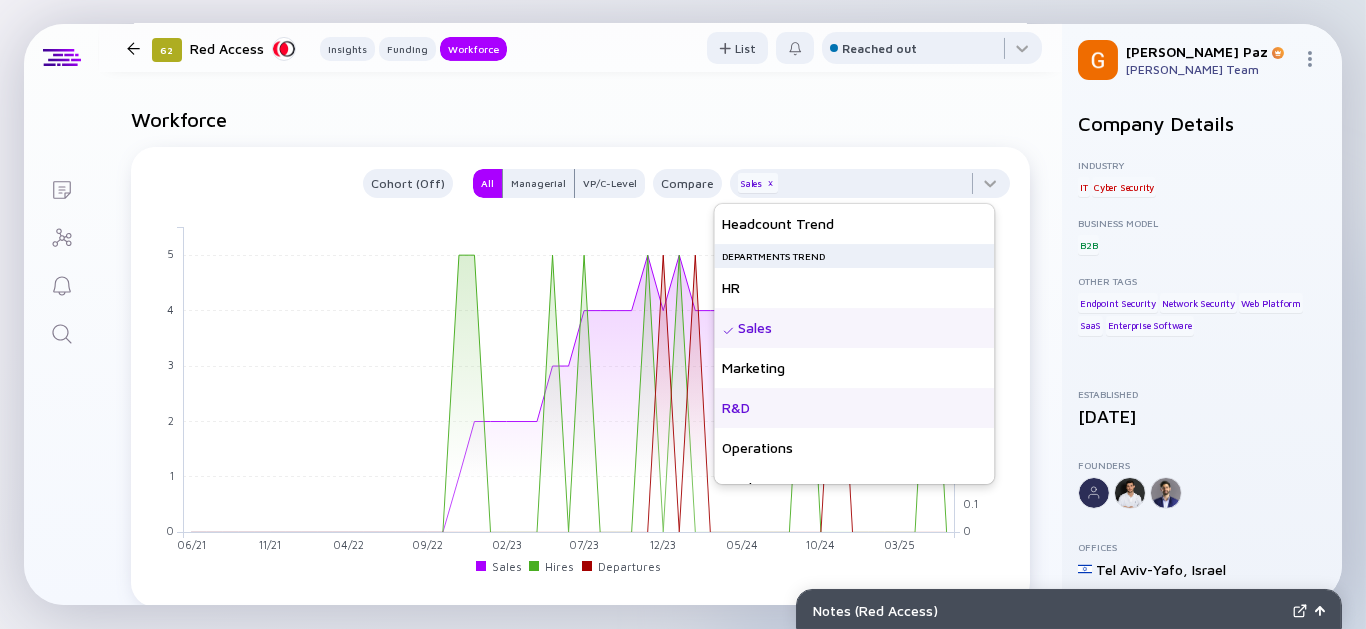 click on "R&D" at bounding box center (854, 408) 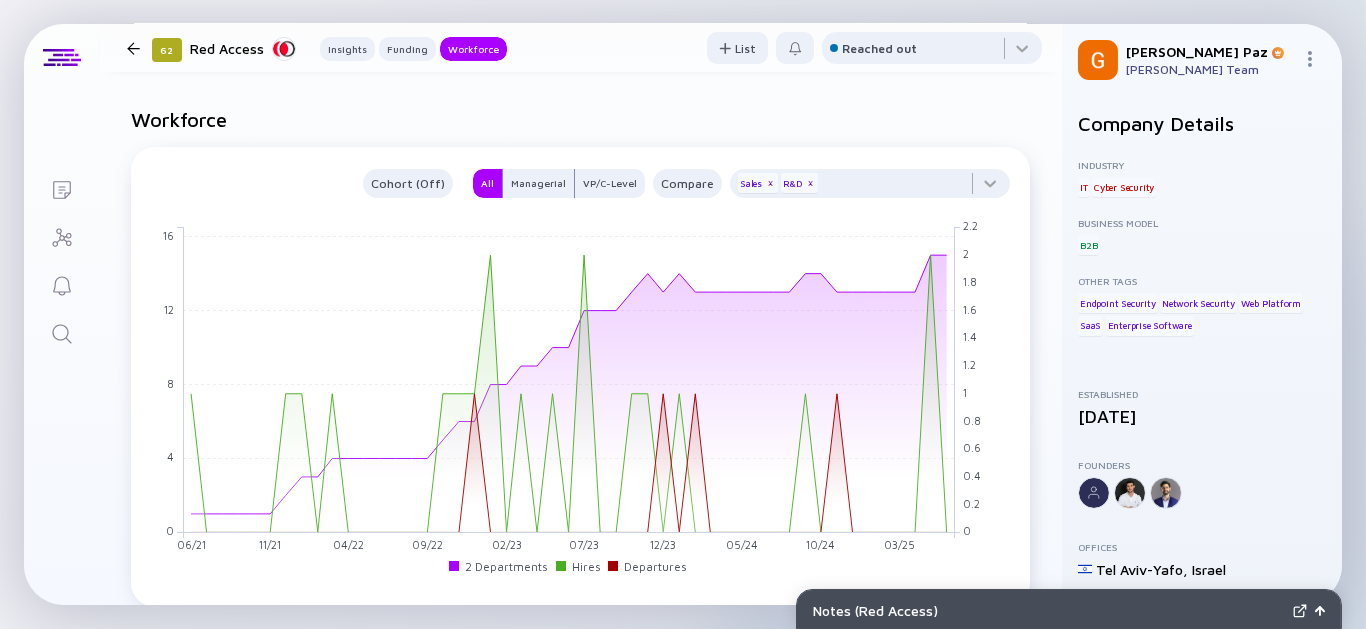 click on "Industry IT Cyber Security Business Model B2B Other Tags Endpoint Security Network Security Web Platform SaaS Enterprise Software" at bounding box center (1202, 247) 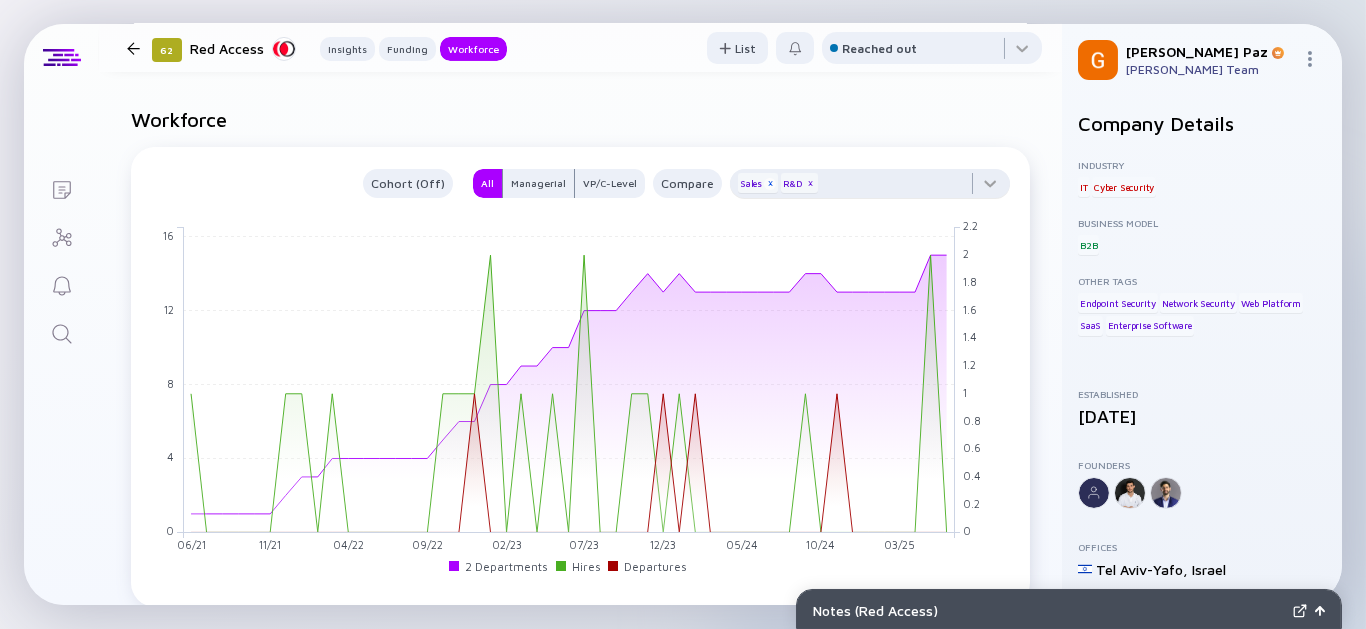 click on "x" at bounding box center [770, 184] 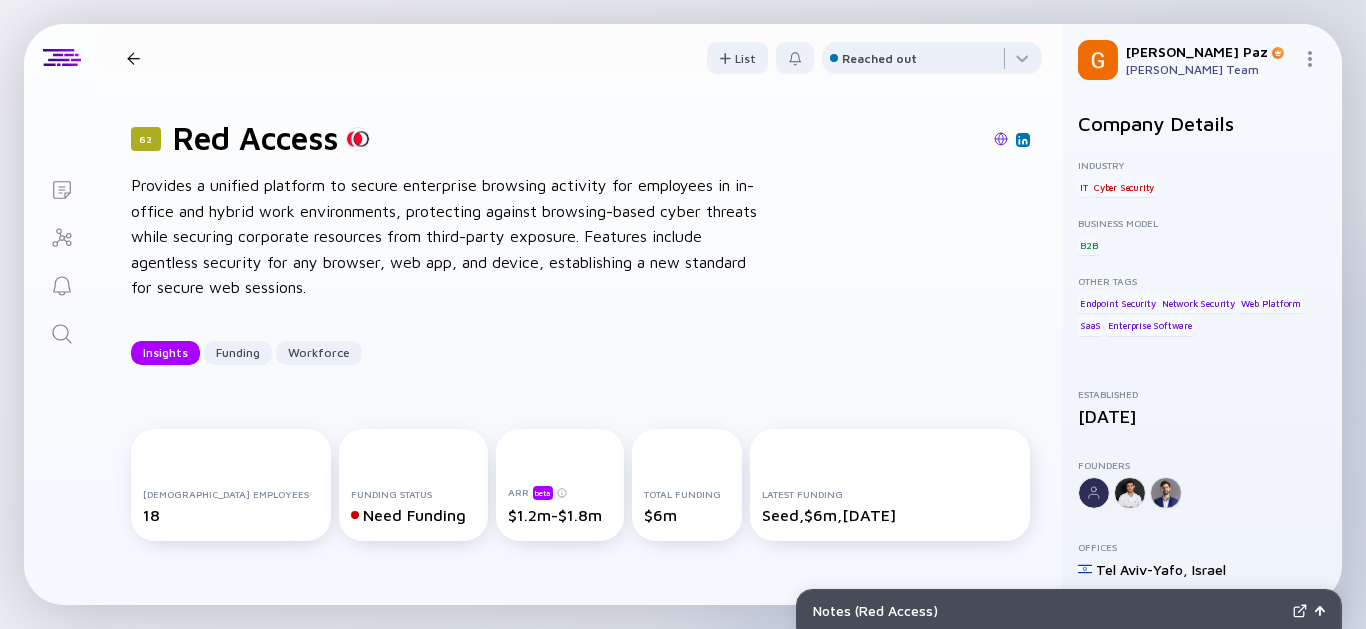 scroll, scrollTop: 0, scrollLeft: 0, axis: both 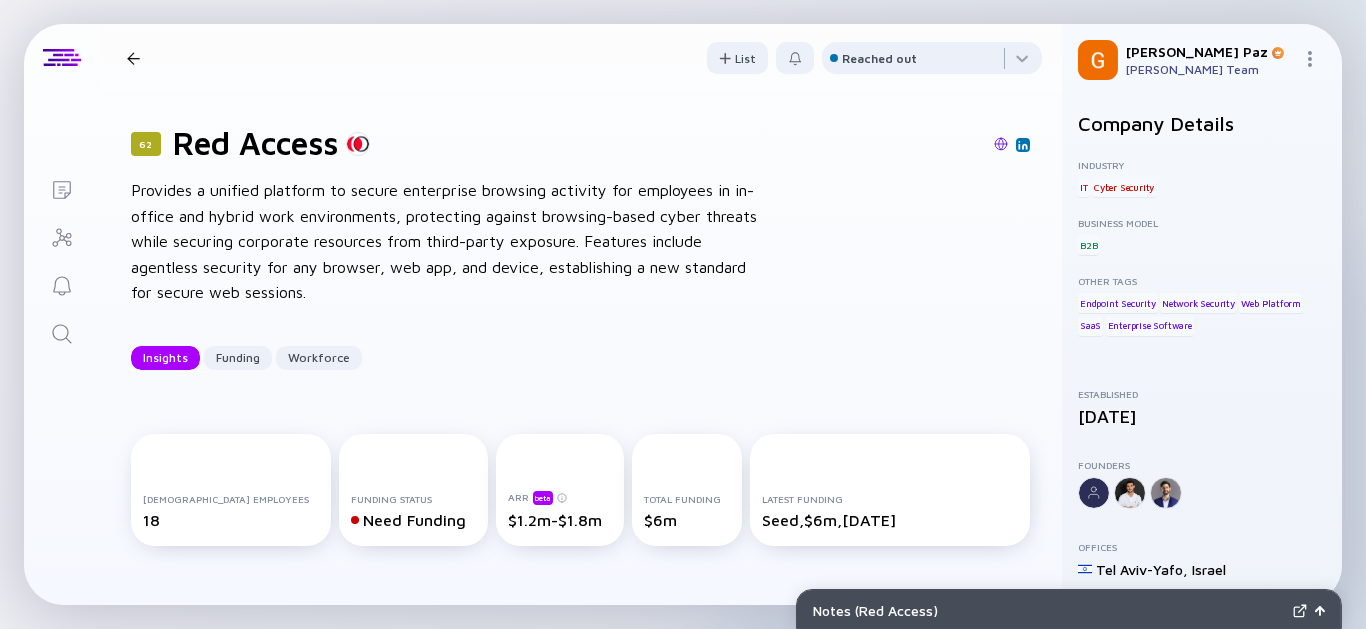 click at bounding box center (1001, 145) 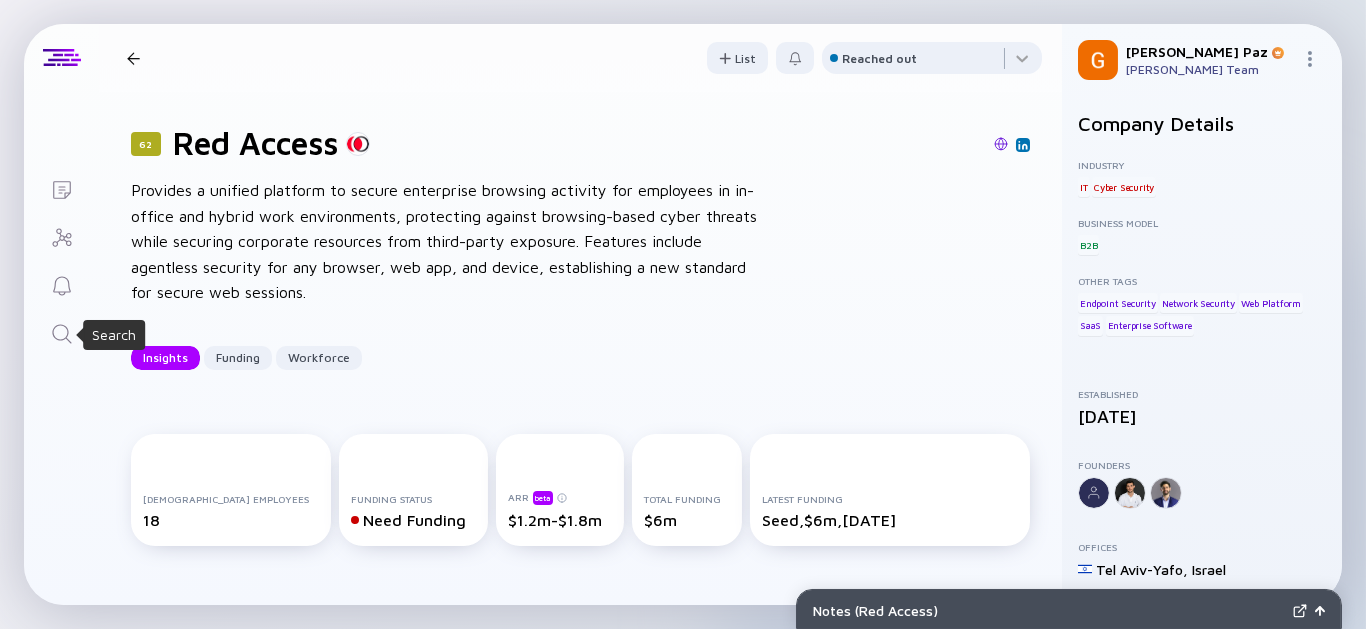 click 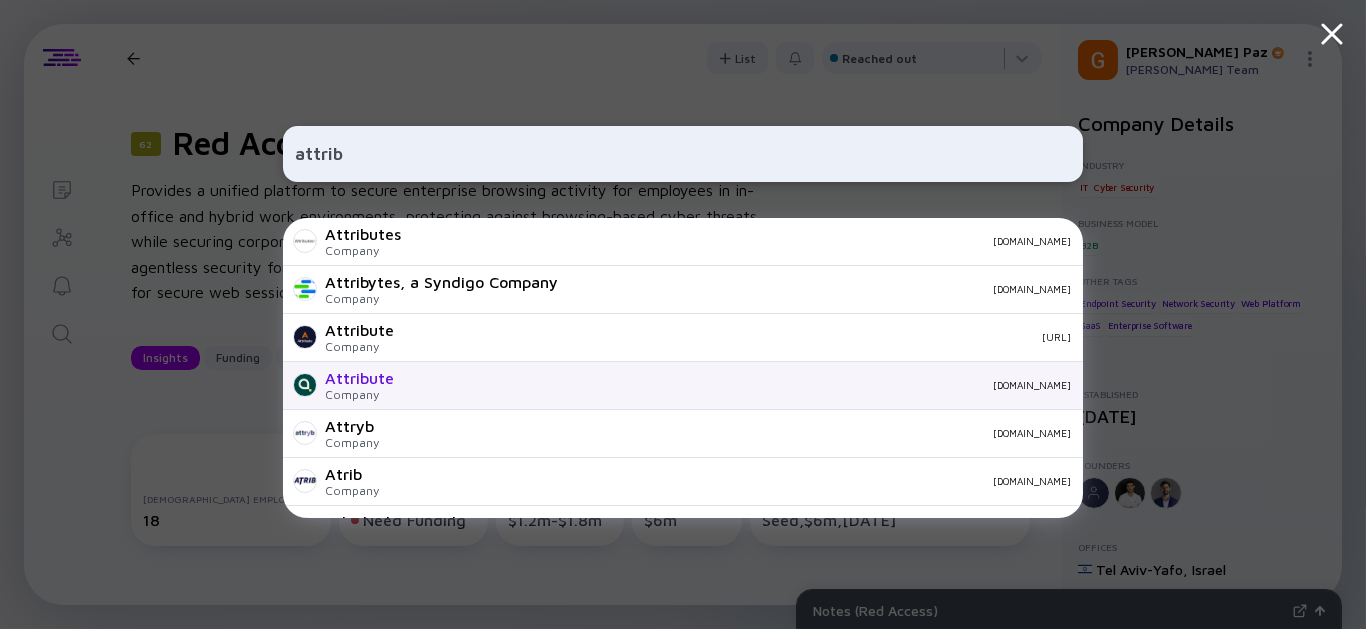 type on "attrib" 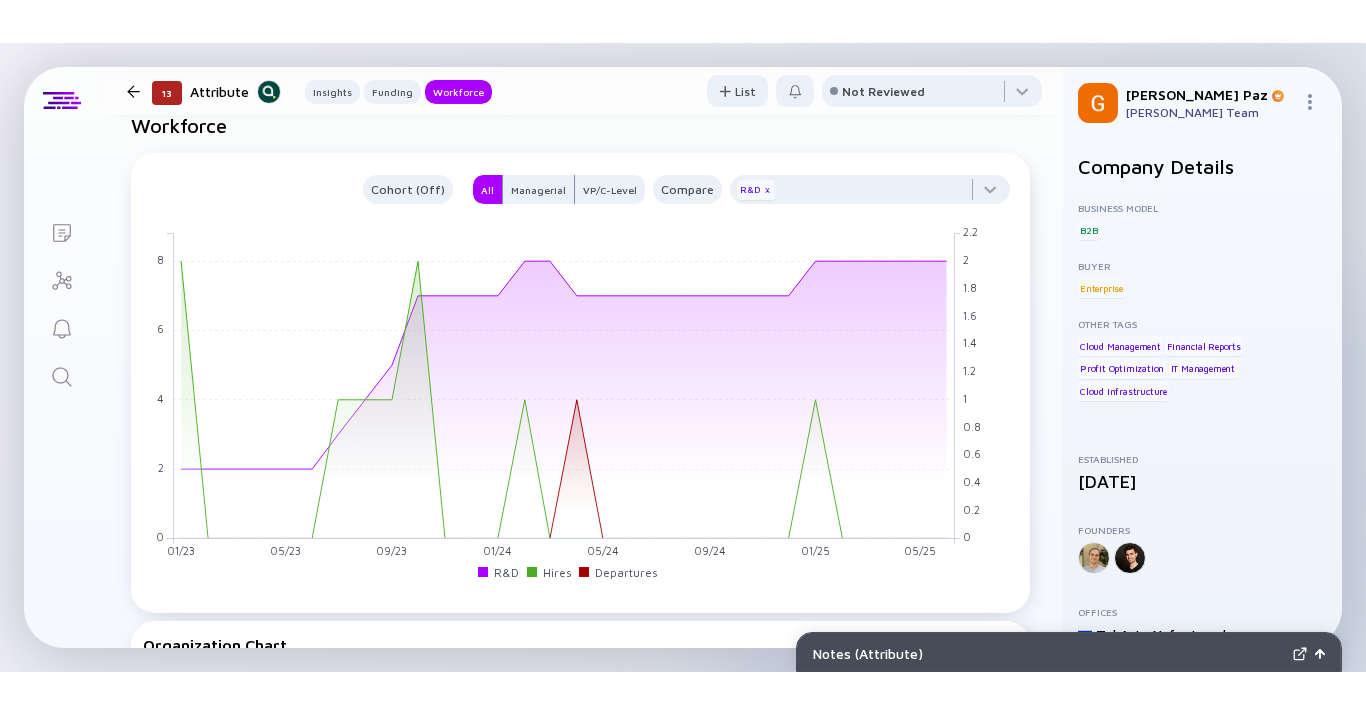 scroll, scrollTop: 1323, scrollLeft: 0, axis: vertical 